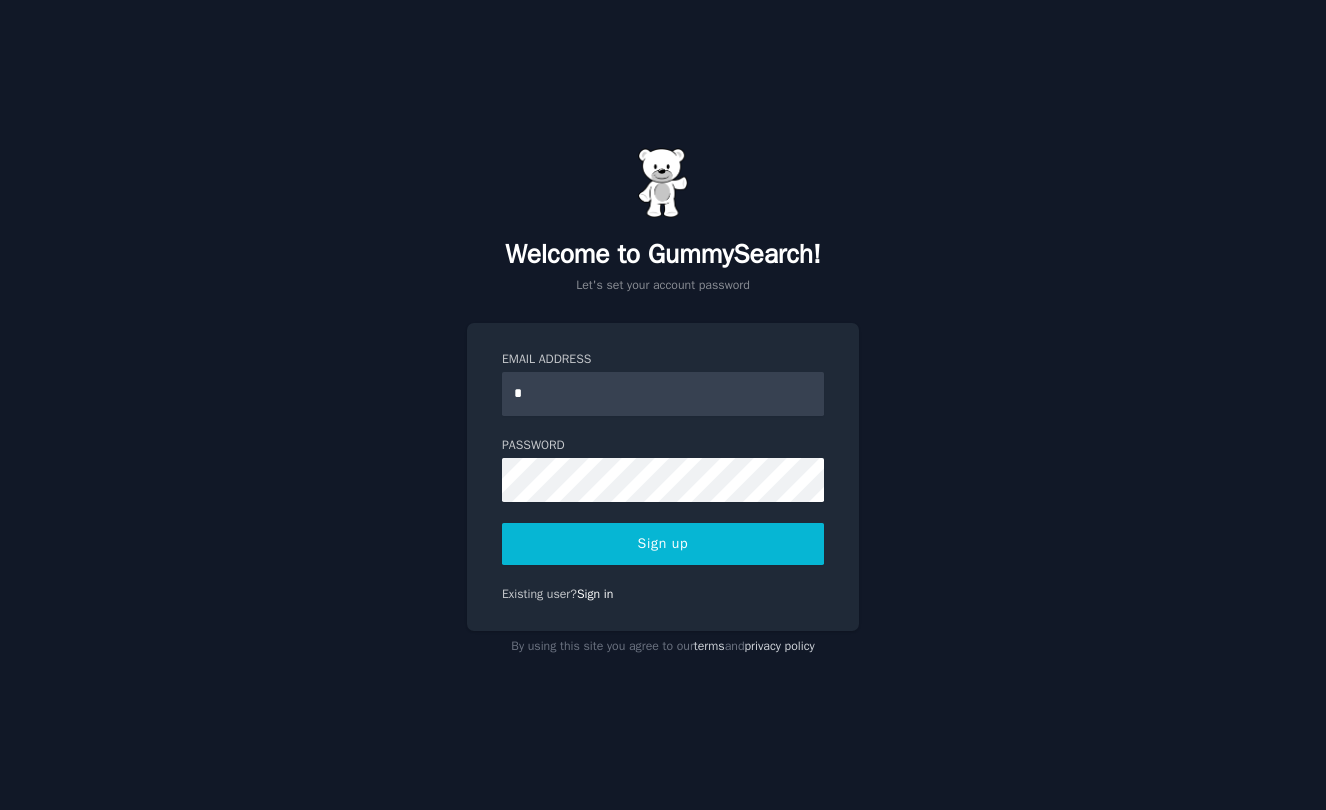 scroll, scrollTop: 0, scrollLeft: 0, axis: both 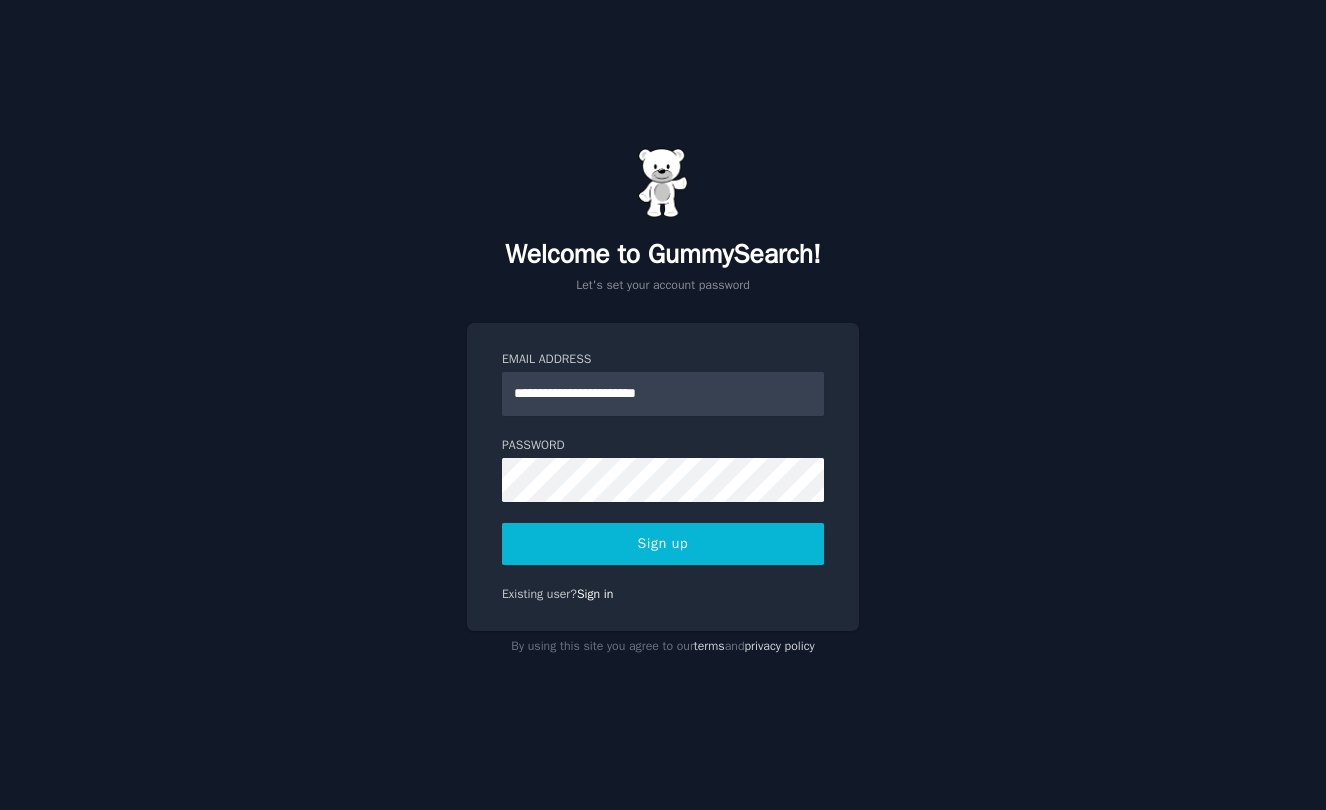 type on "**********" 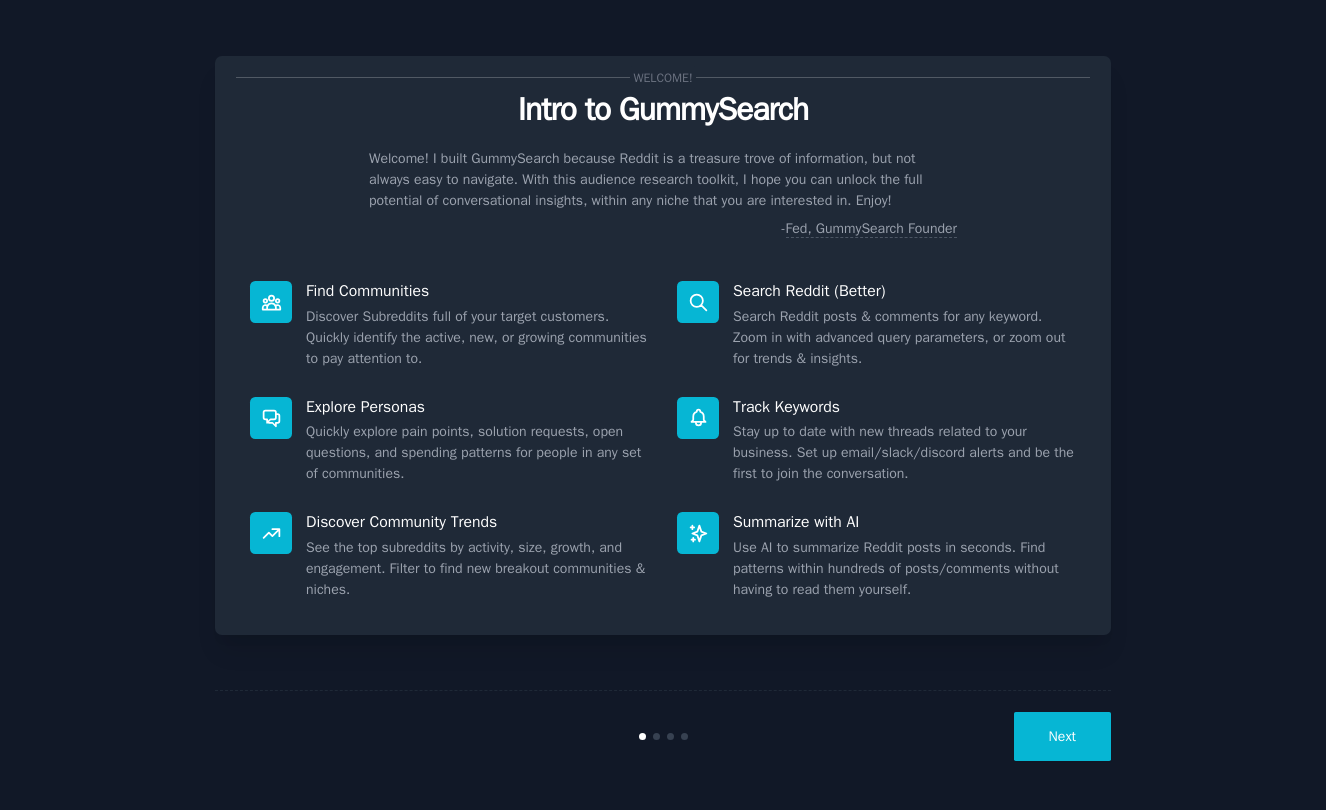 scroll, scrollTop: 0, scrollLeft: 0, axis: both 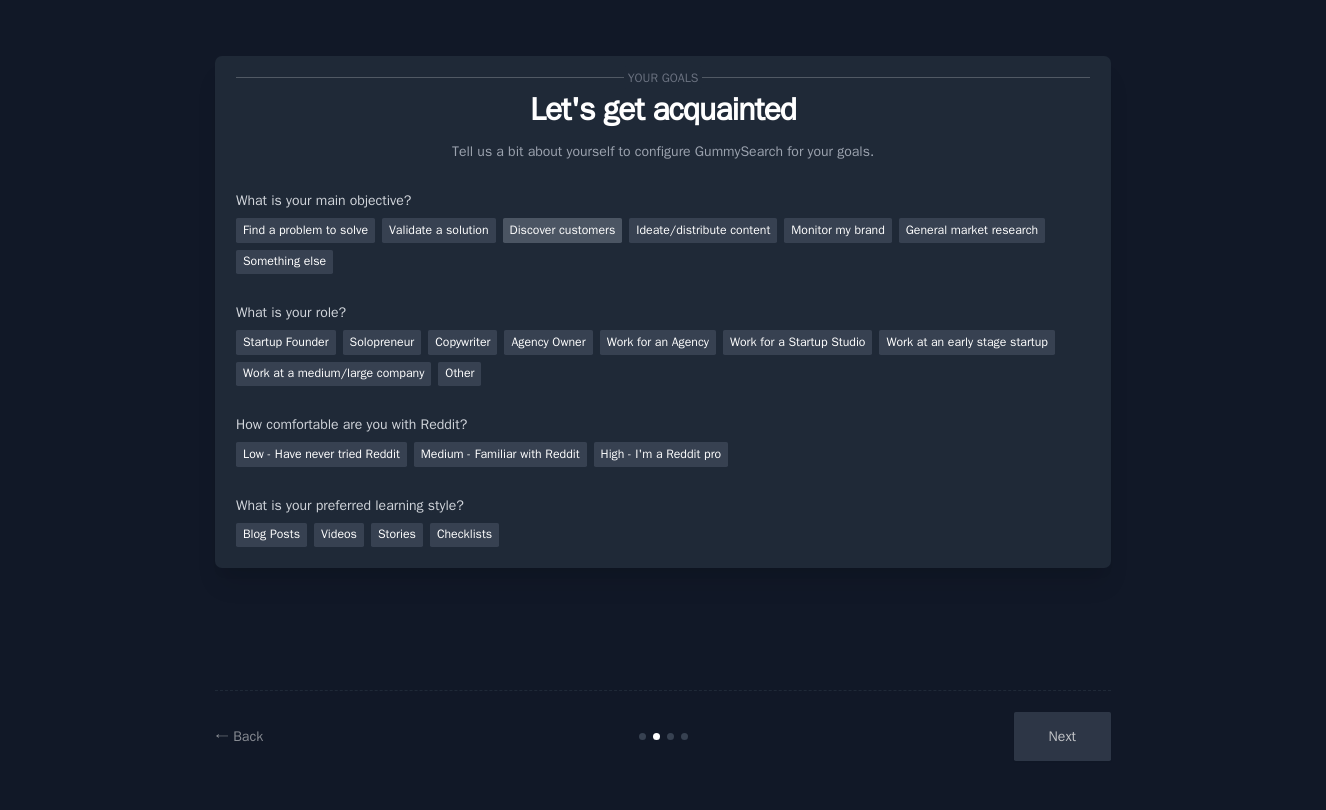click on "Discover customers" at bounding box center [563, 230] 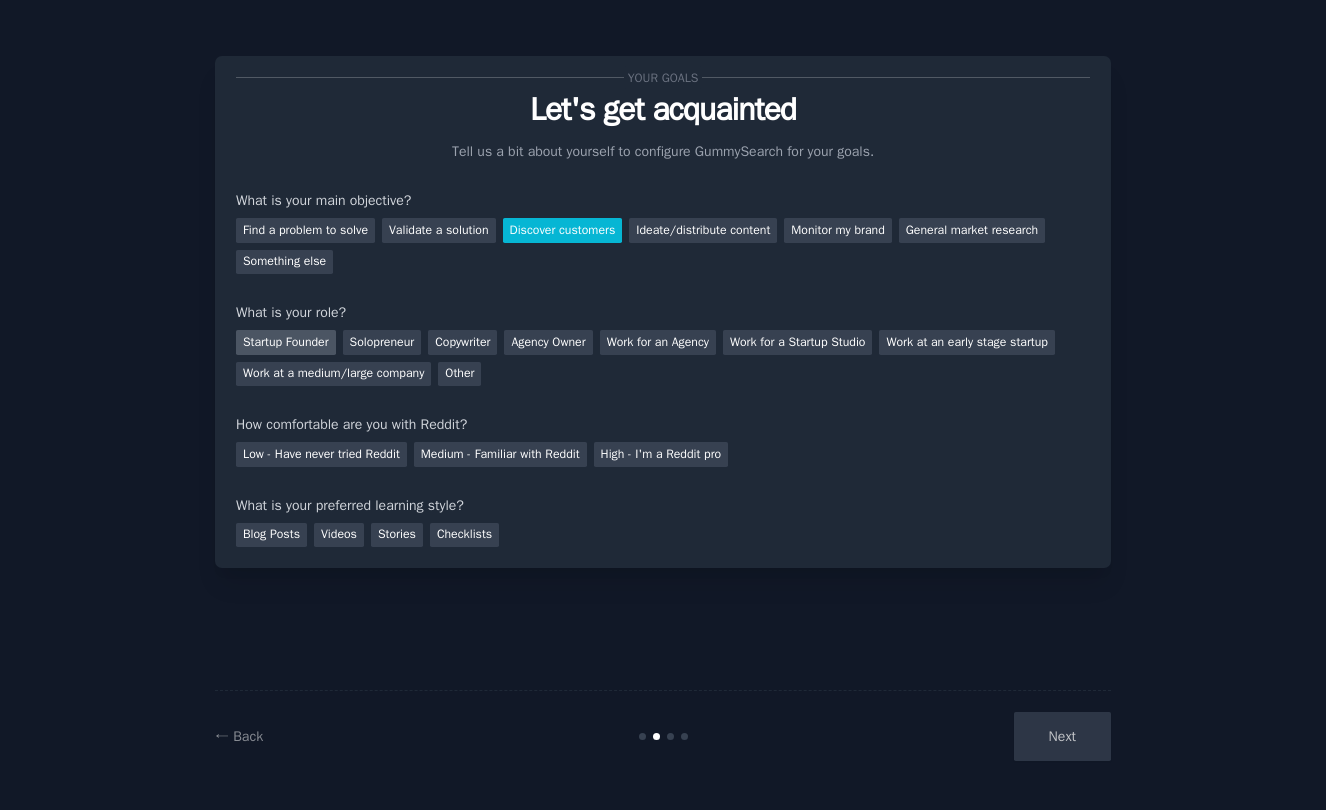 click on "Startup Founder" at bounding box center (286, 342) 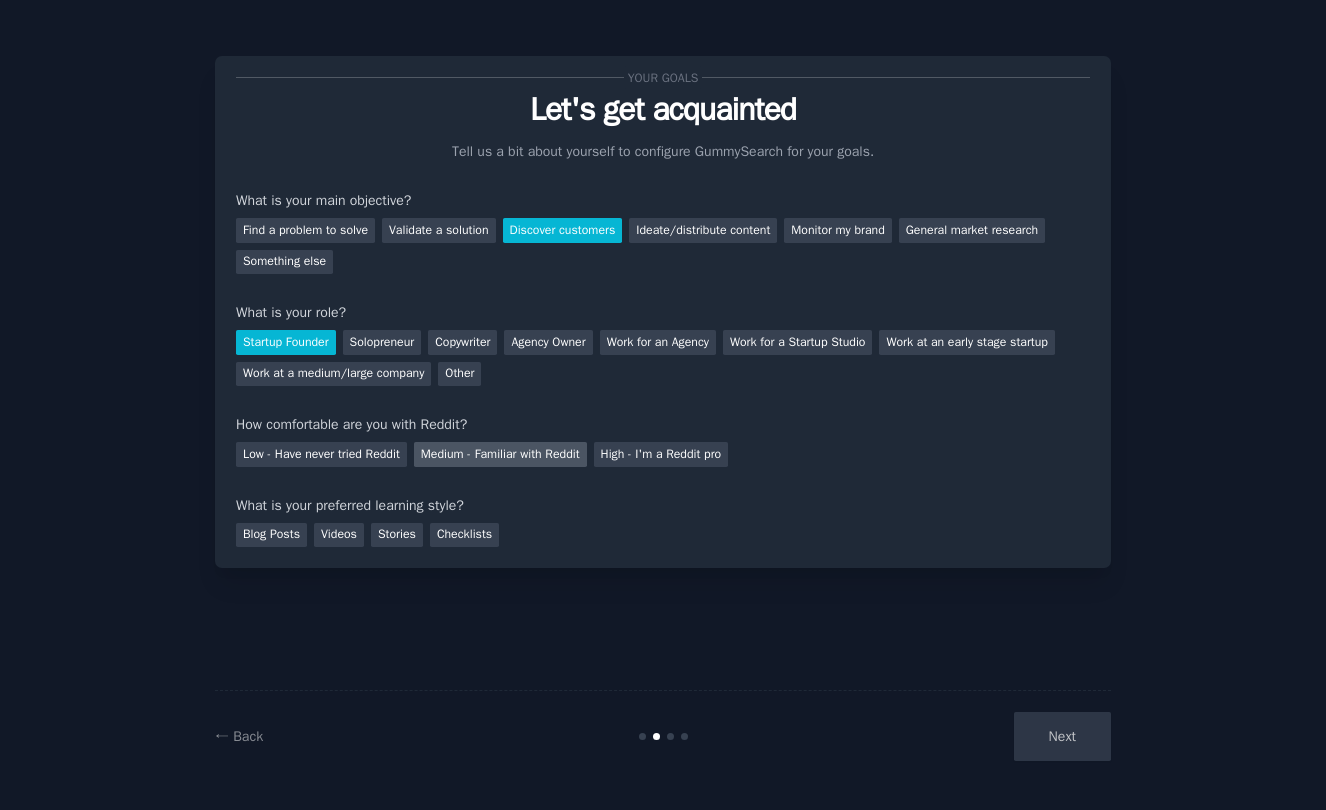 click on "Medium - Familiar with Reddit" at bounding box center (500, 454) 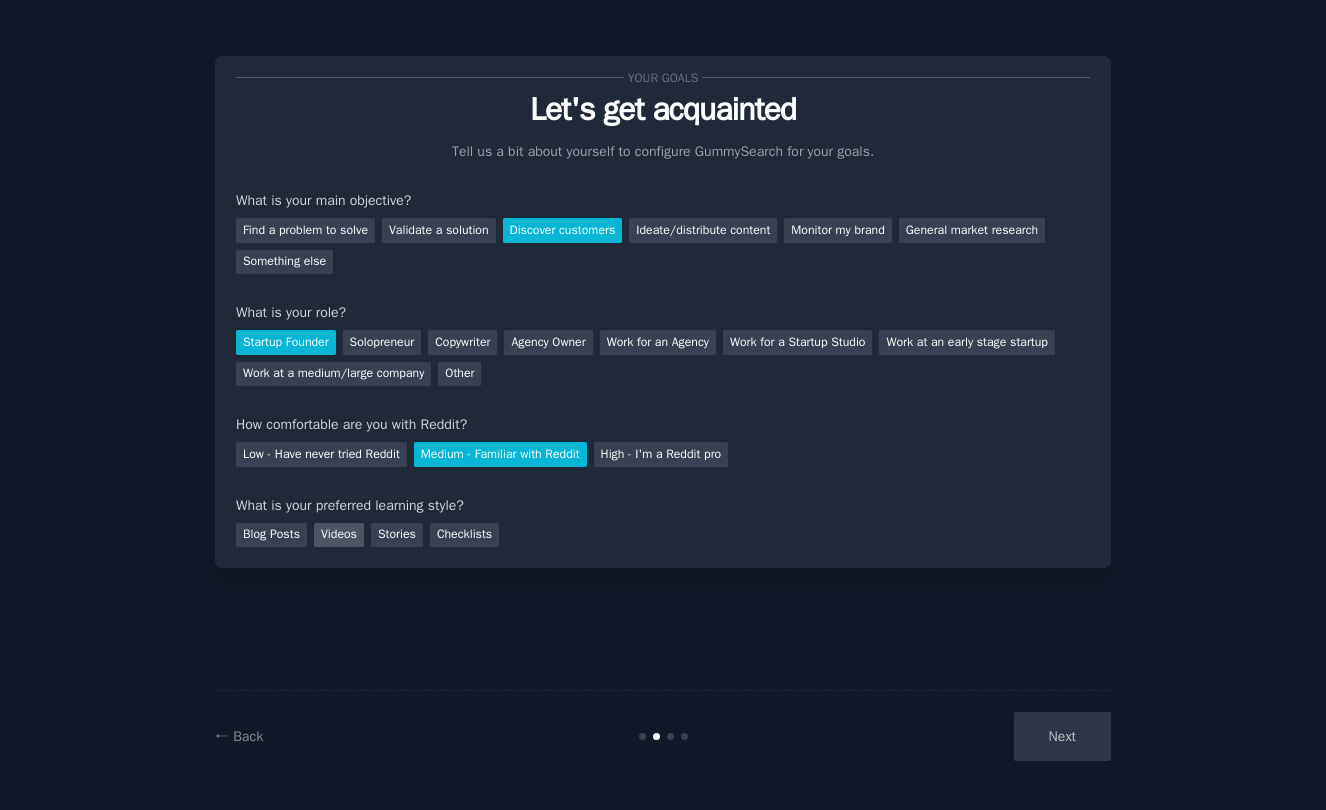 click on "Videos" at bounding box center (339, 535) 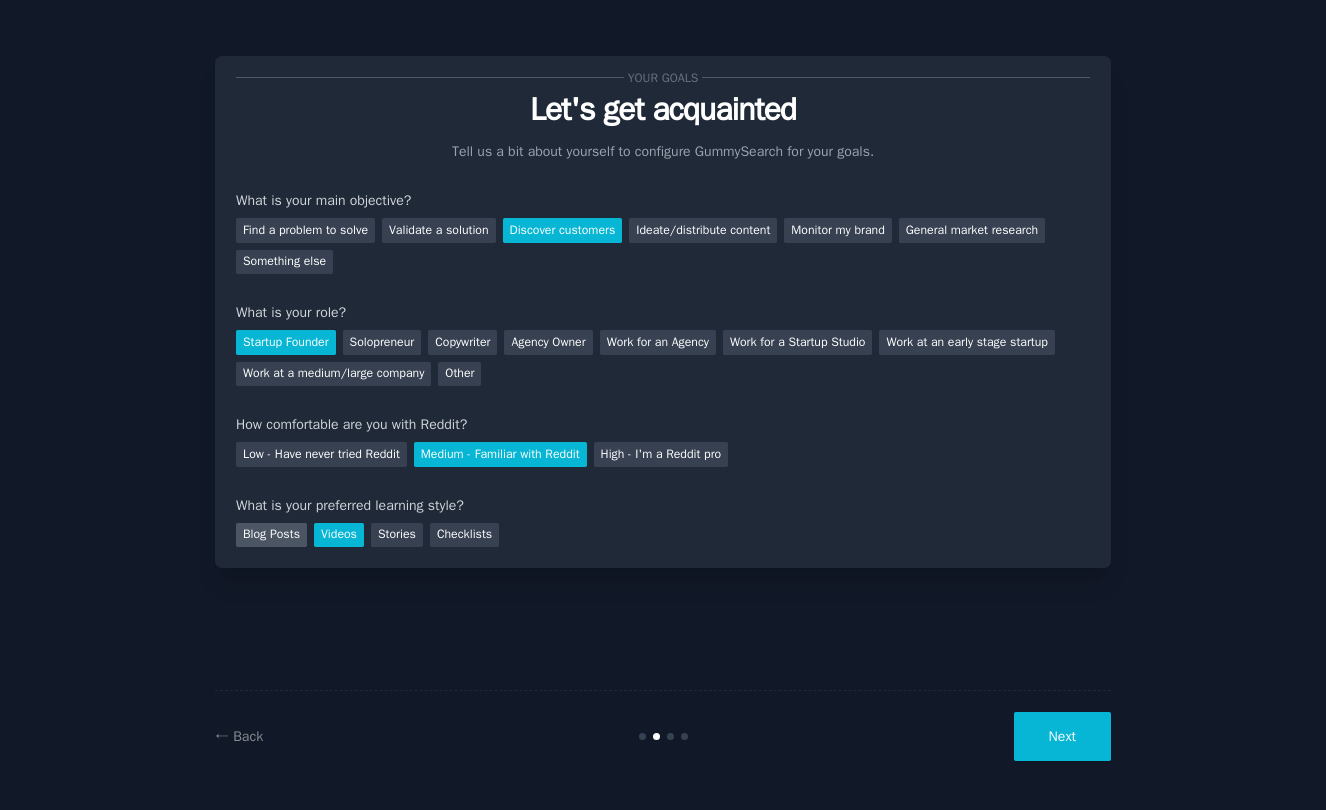 click on "Blog Posts" at bounding box center [271, 535] 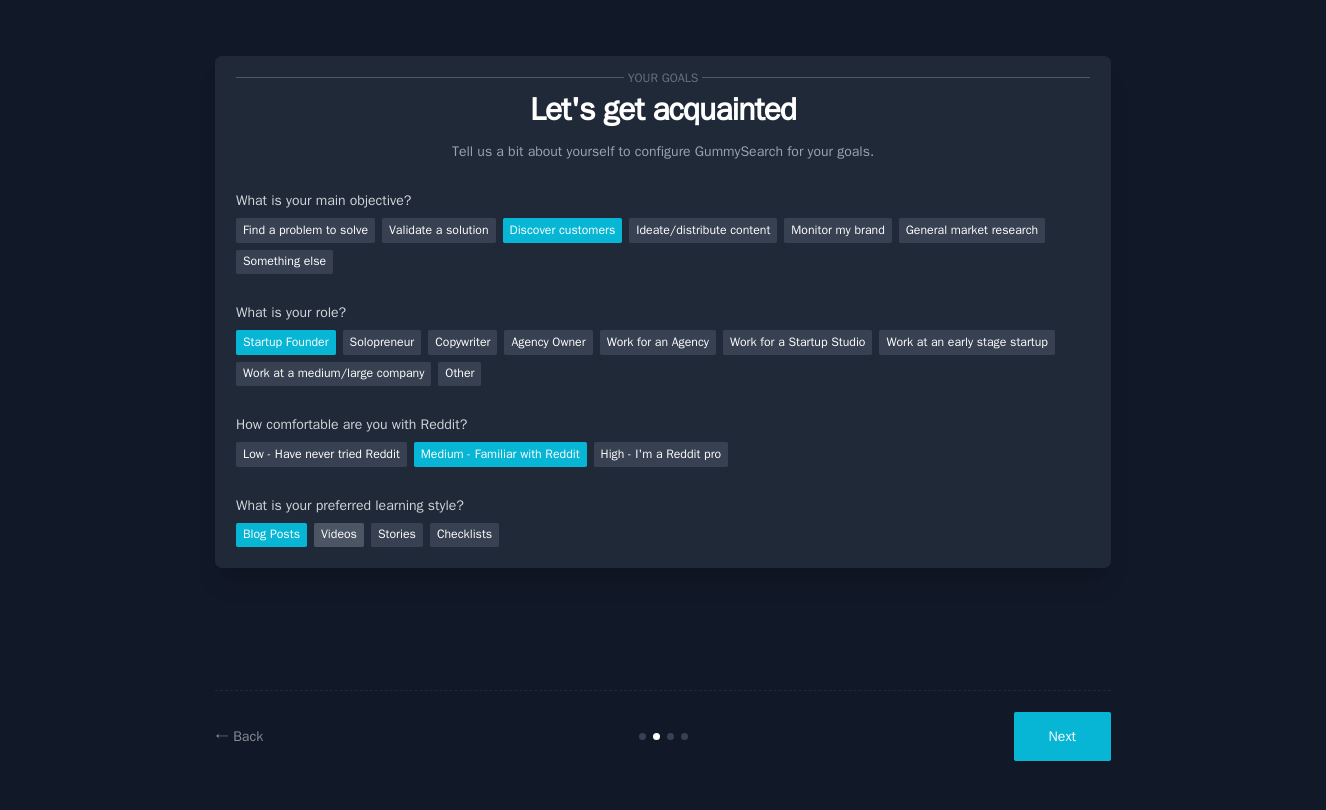 click on "Videos" at bounding box center [339, 535] 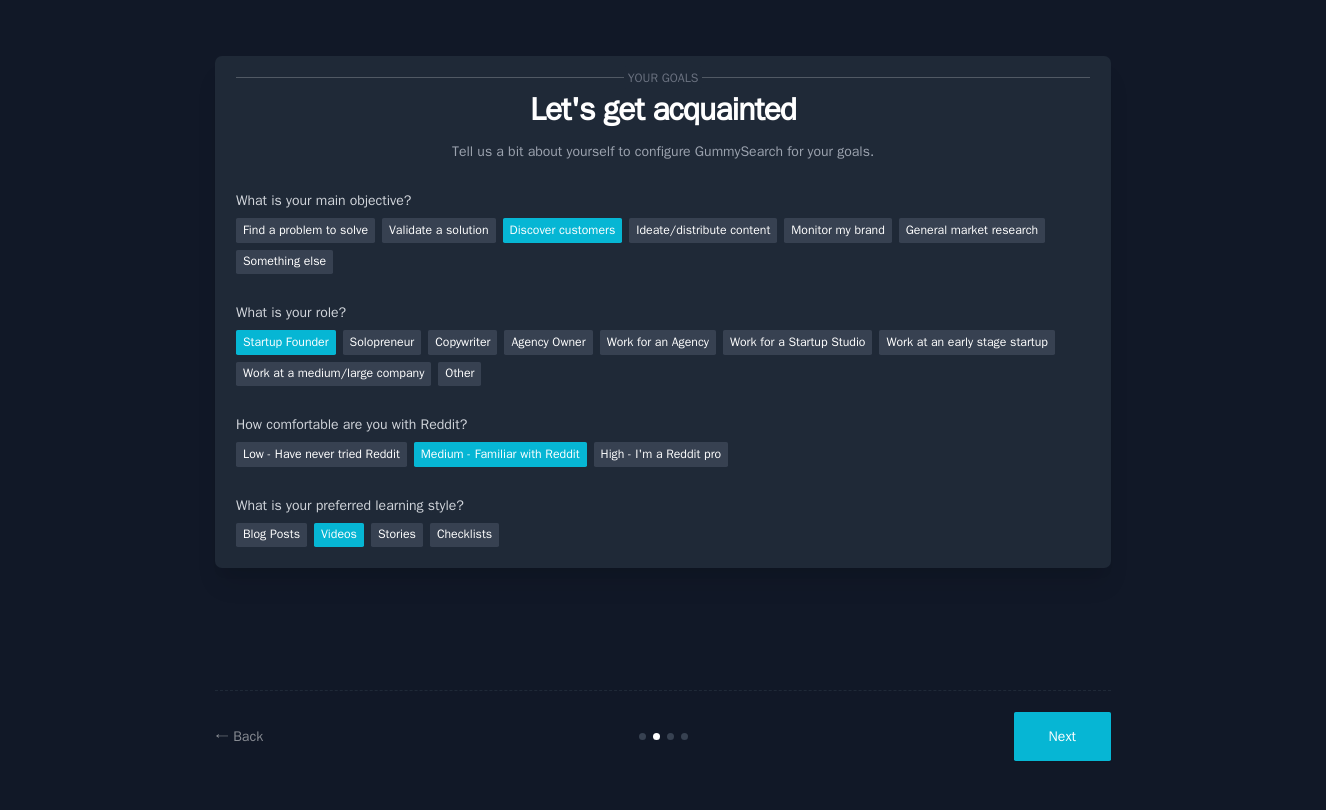 click on "Next" at bounding box center [1062, 736] 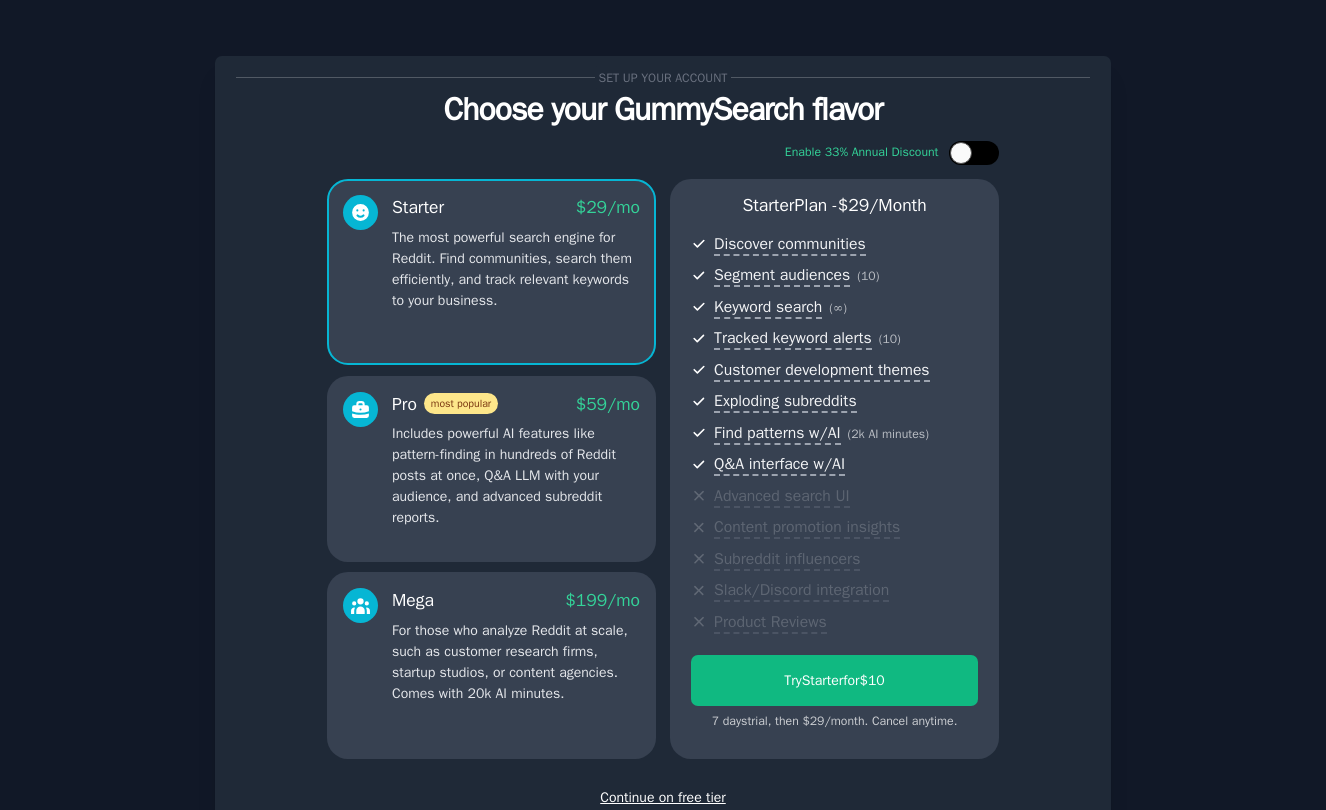 click at bounding box center [984, 153] 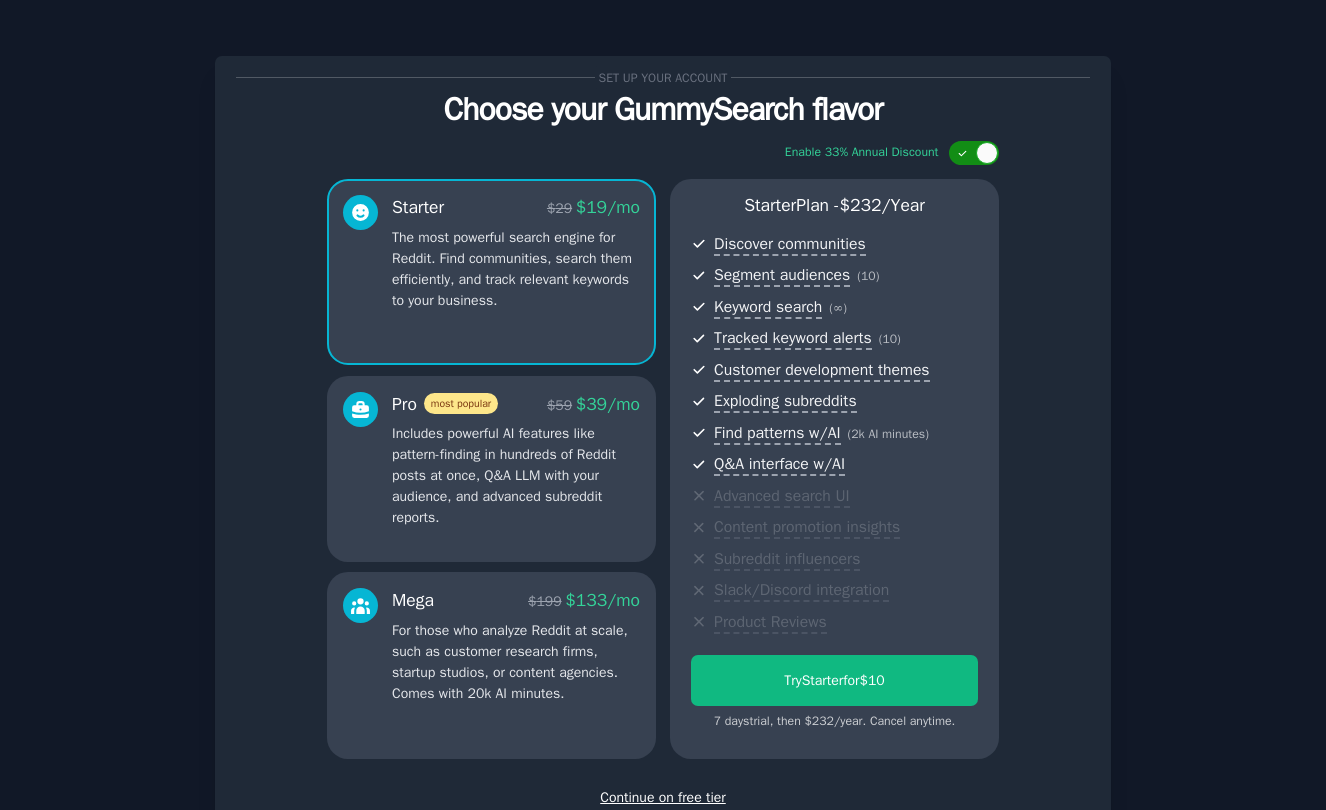 click at bounding box center (974, 153) 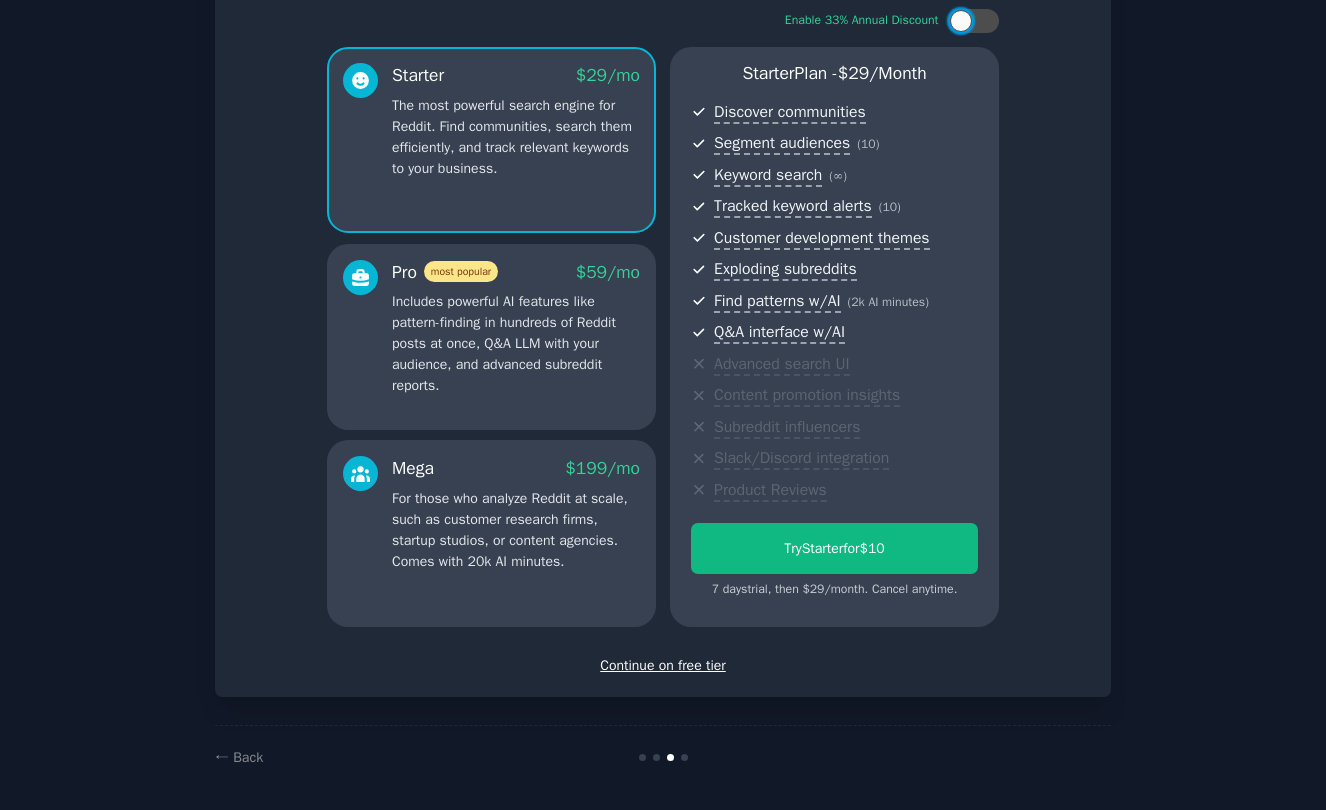 scroll, scrollTop: 138, scrollLeft: 0, axis: vertical 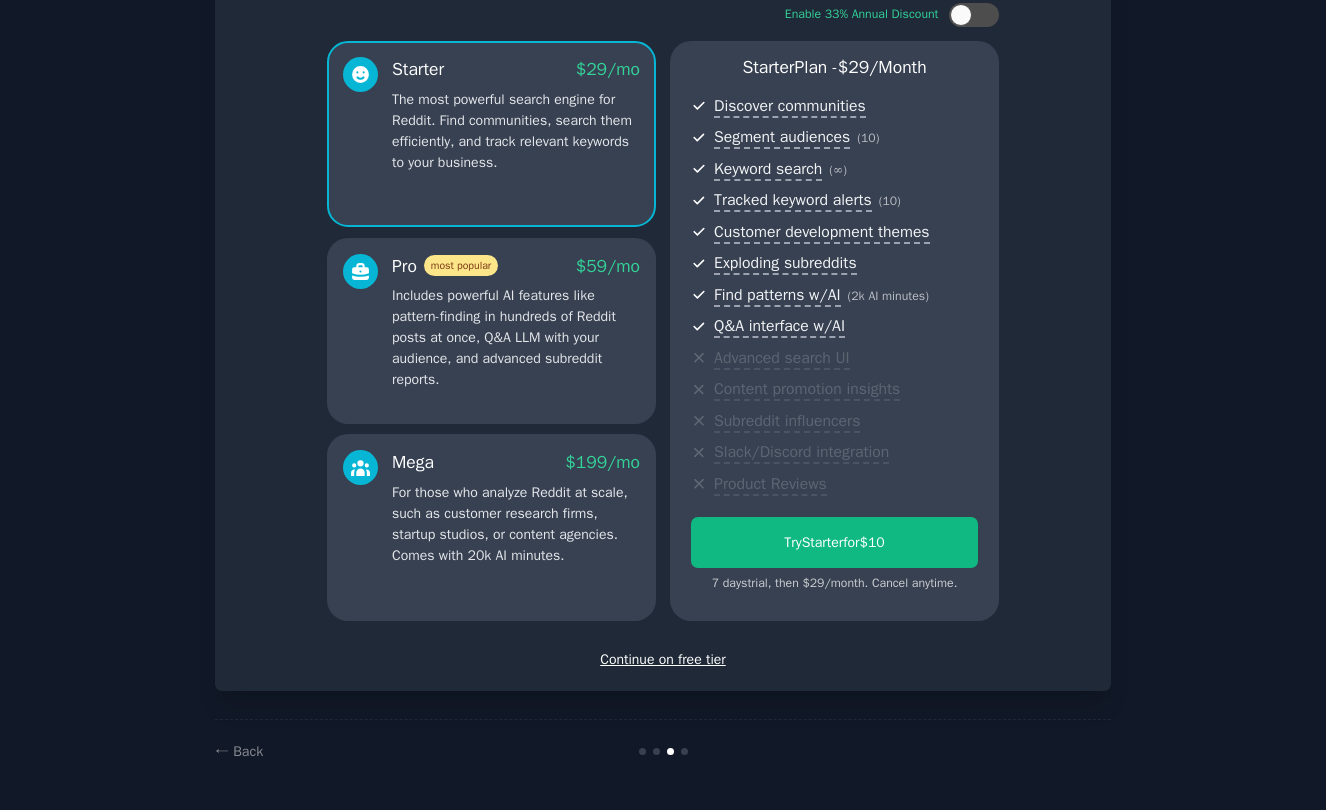 click on "Continue on free tier" at bounding box center (663, 659) 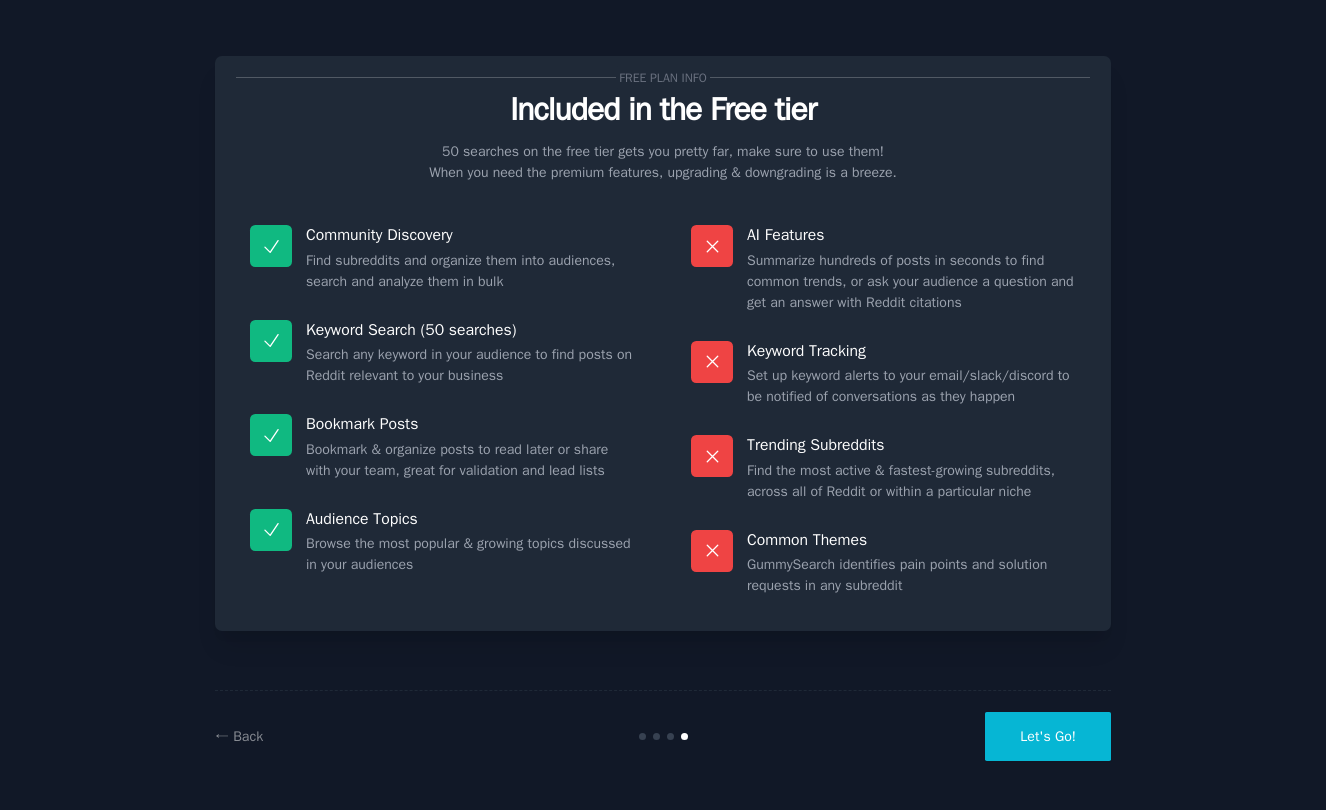 click on "Let's Go!" at bounding box center [1048, 736] 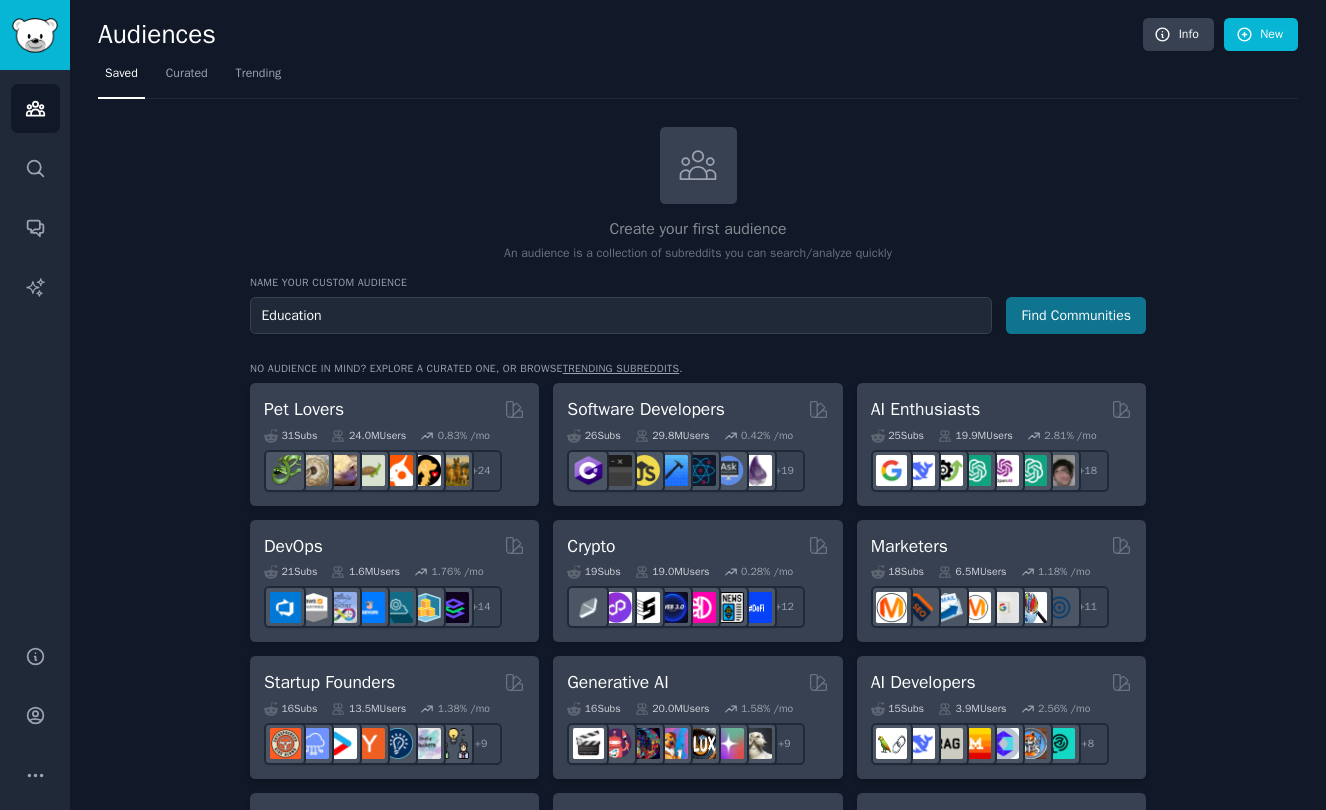 type on "Education" 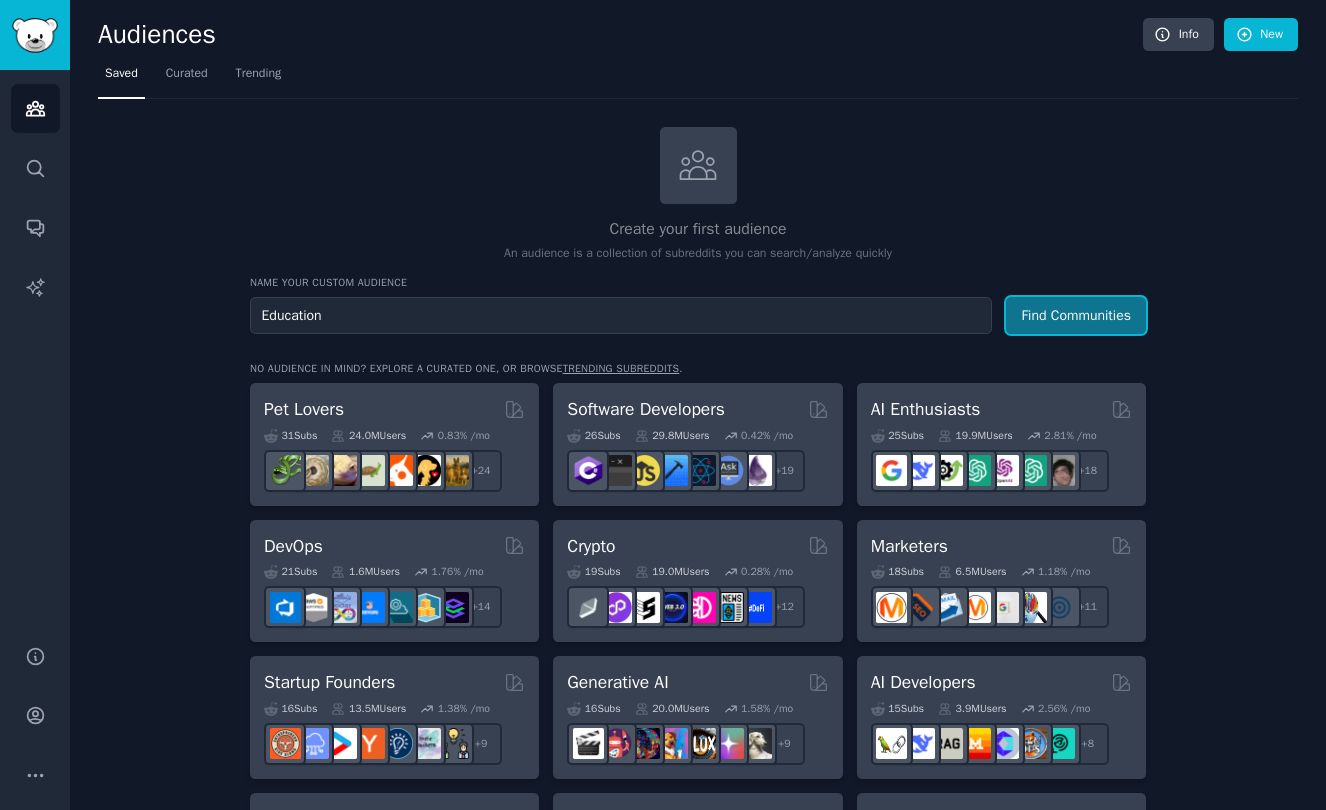 click on "Find Communities" at bounding box center (1076, 315) 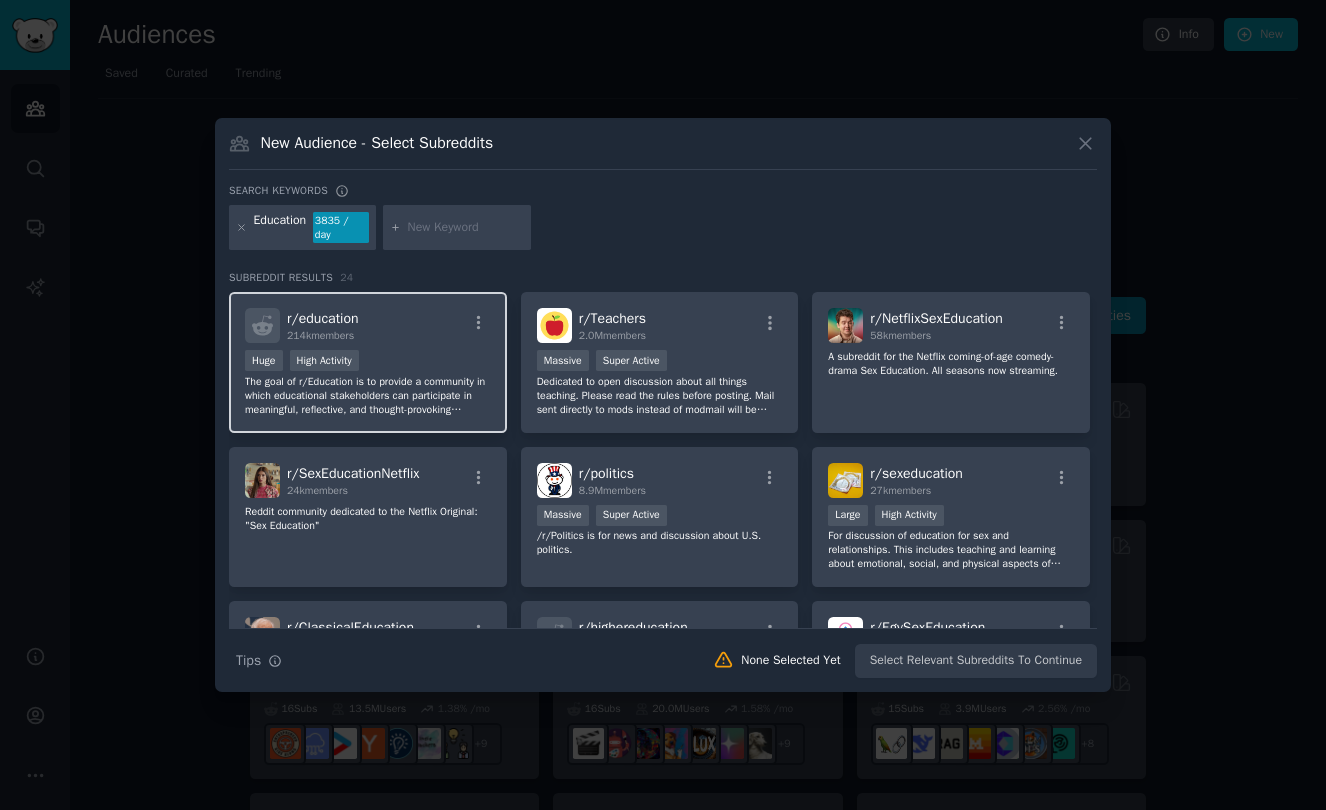 click on "The goal of r/Education is to provide a community in which educational stakeholders can participate in meaningful, reflective, and thought-provoking discourse about educational policy, research, technology, and politics. Additional Keywords, teachers, students, education" at bounding box center (368, 396) 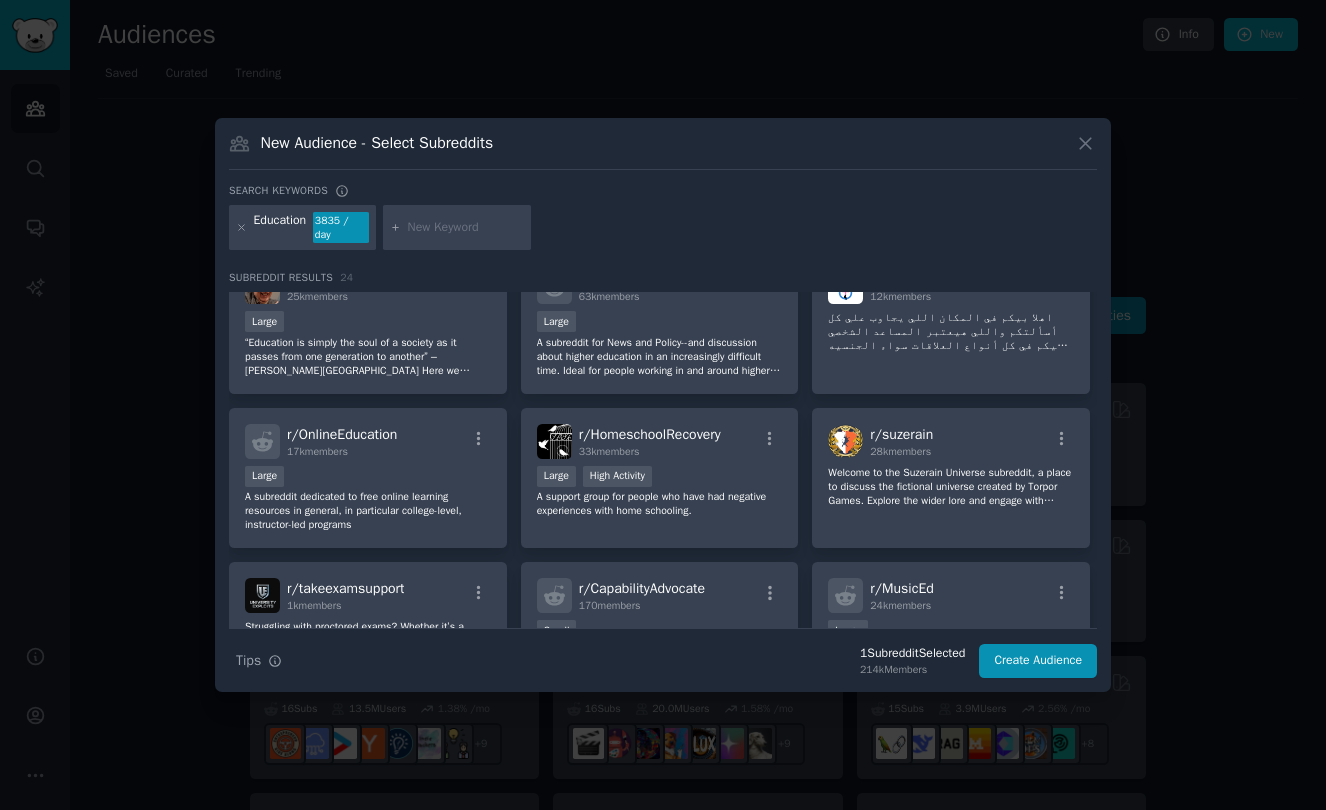scroll, scrollTop: 364, scrollLeft: 0, axis: vertical 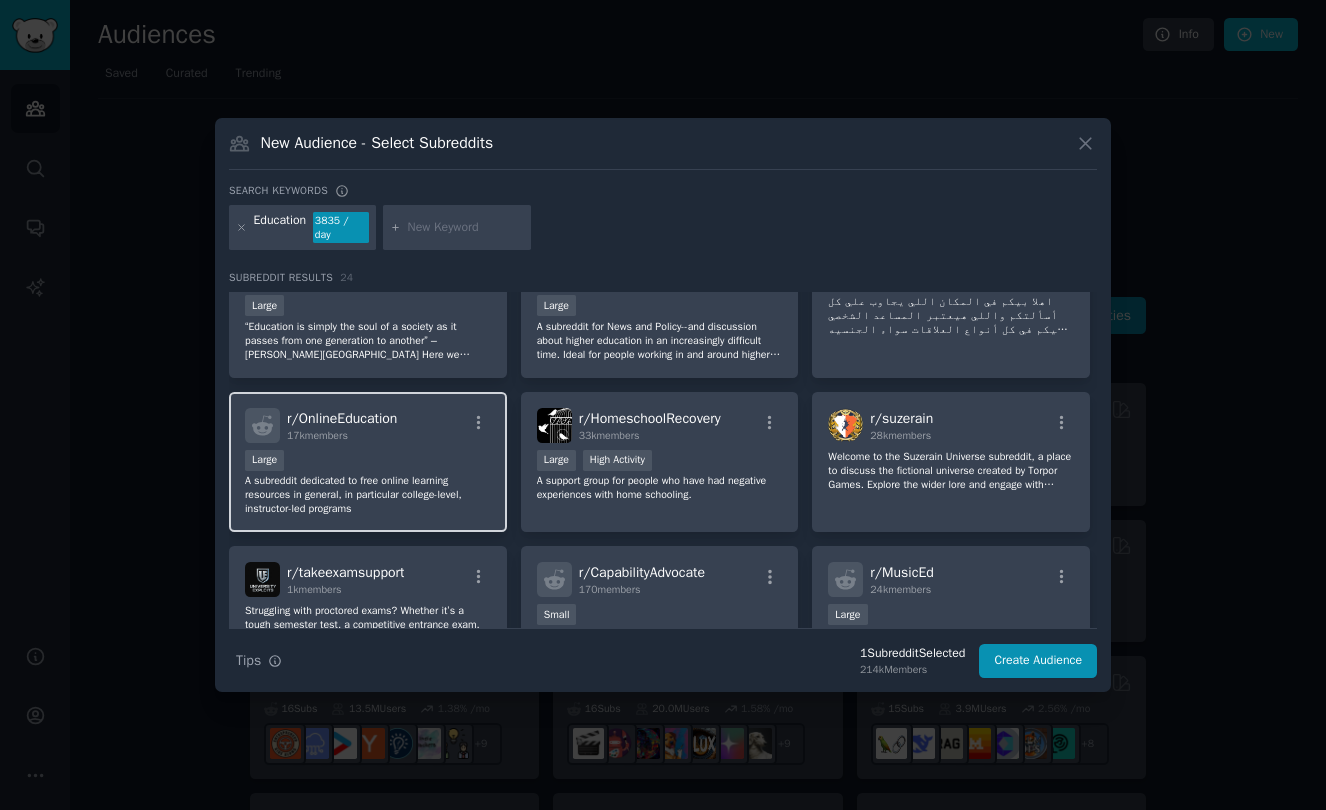 click on "Large" at bounding box center (368, 462) 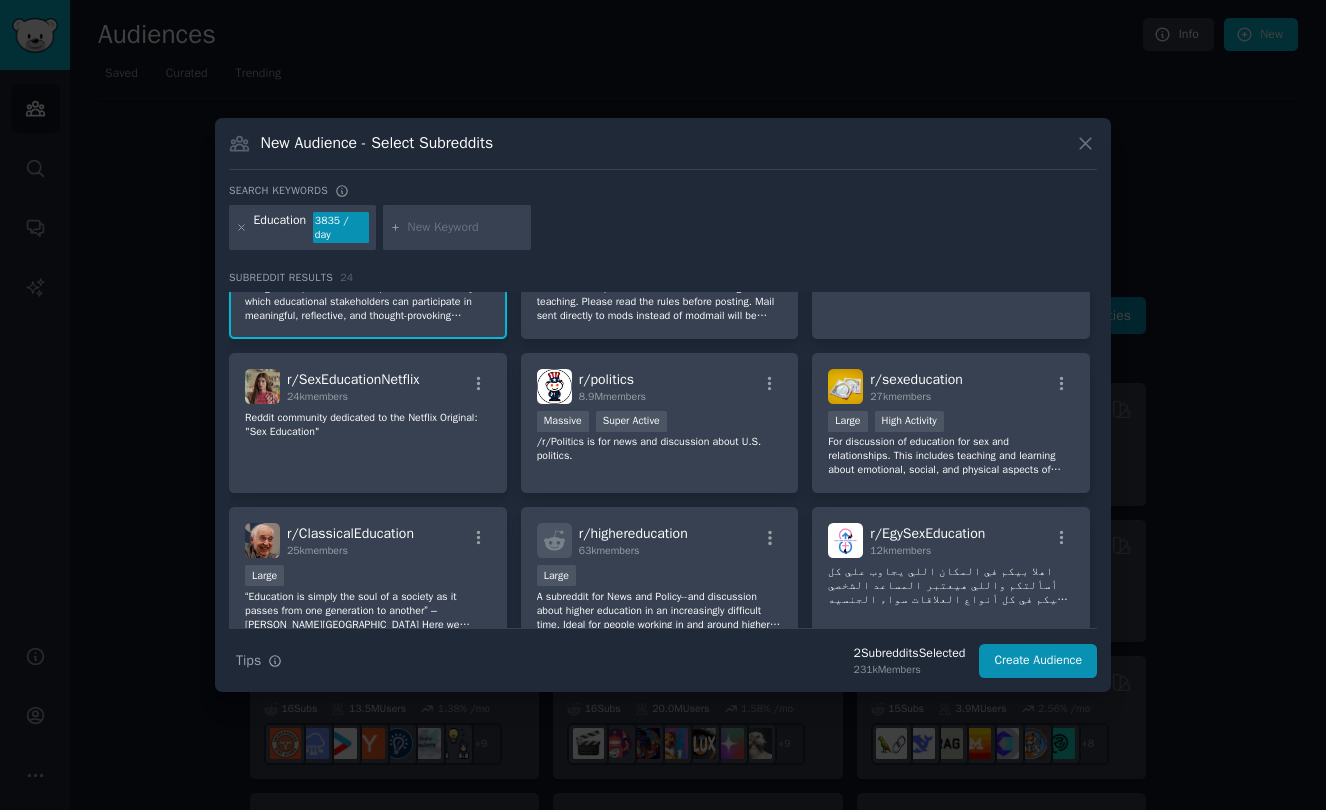 scroll, scrollTop: 0, scrollLeft: 0, axis: both 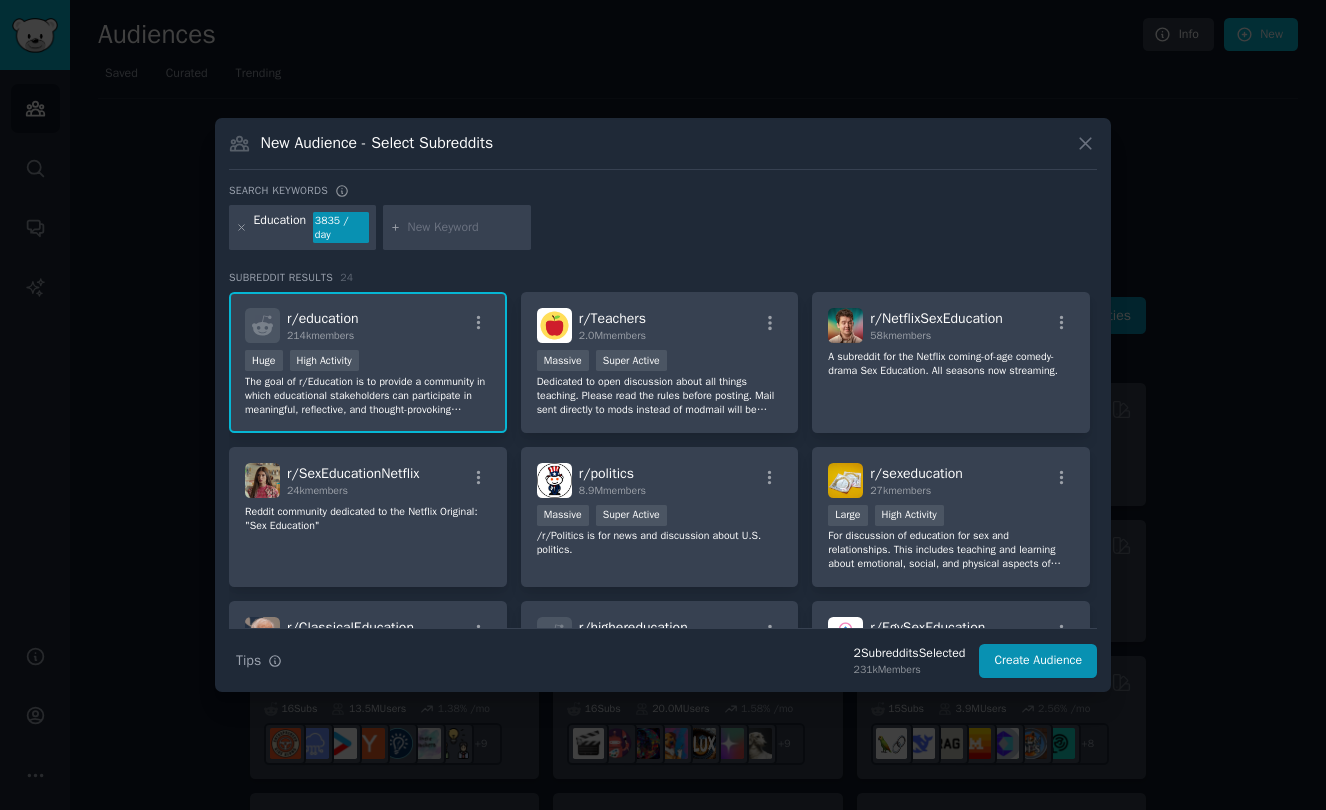 click at bounding box center (466, 228) 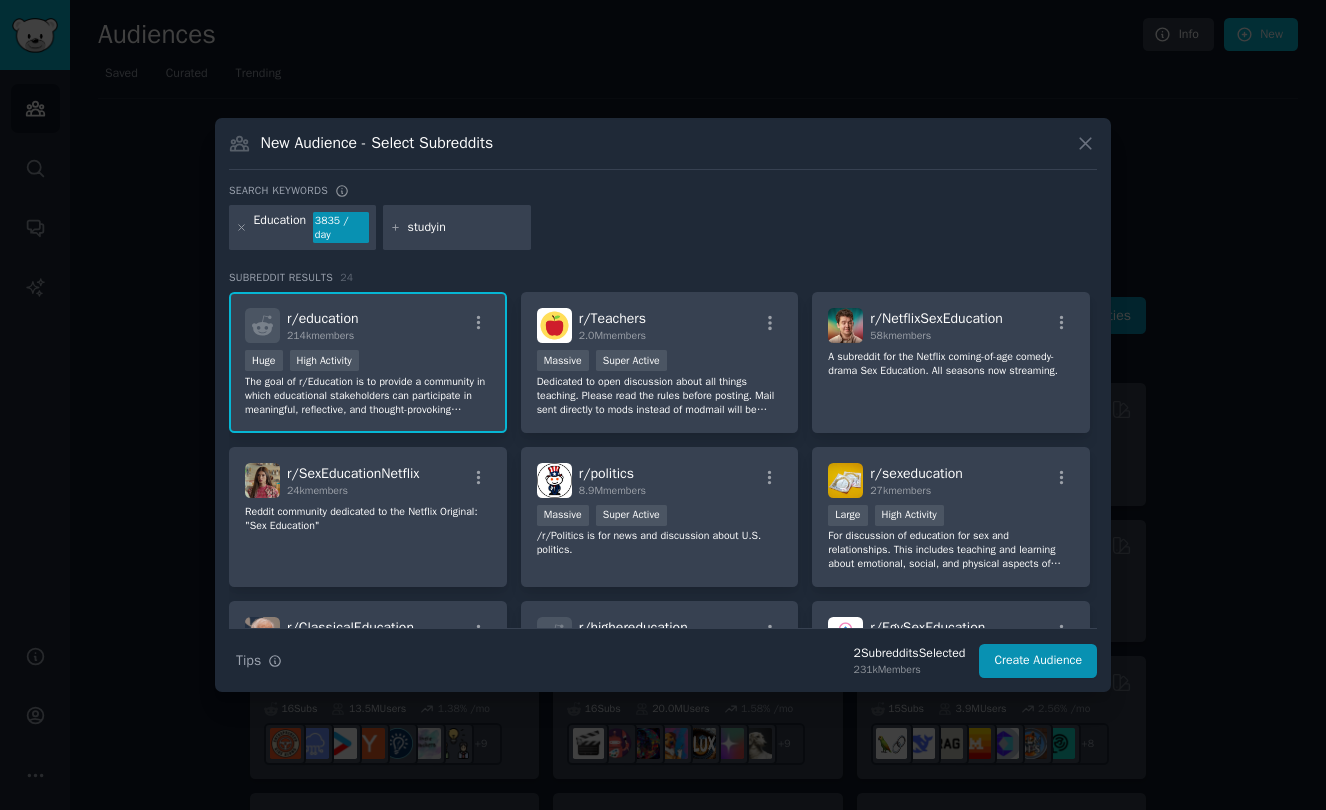type on "studying" 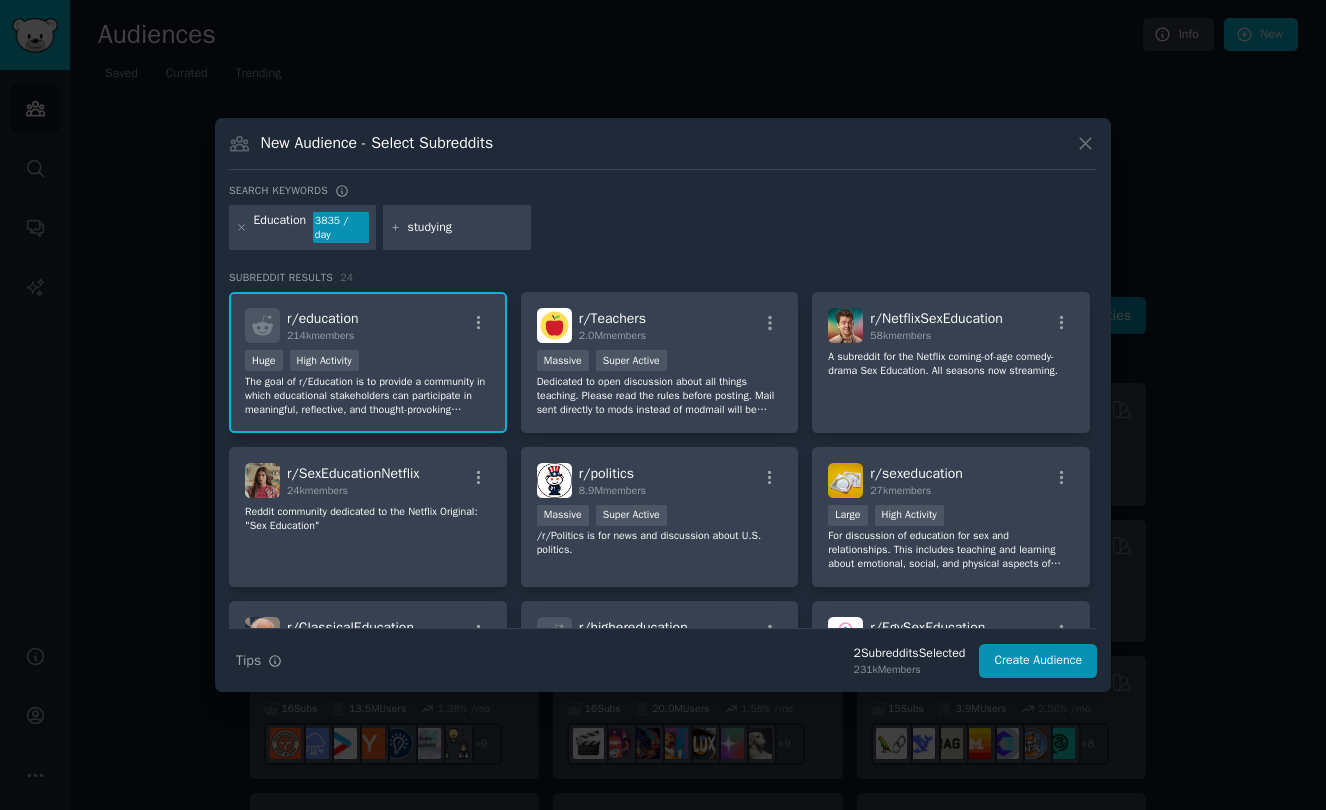 type 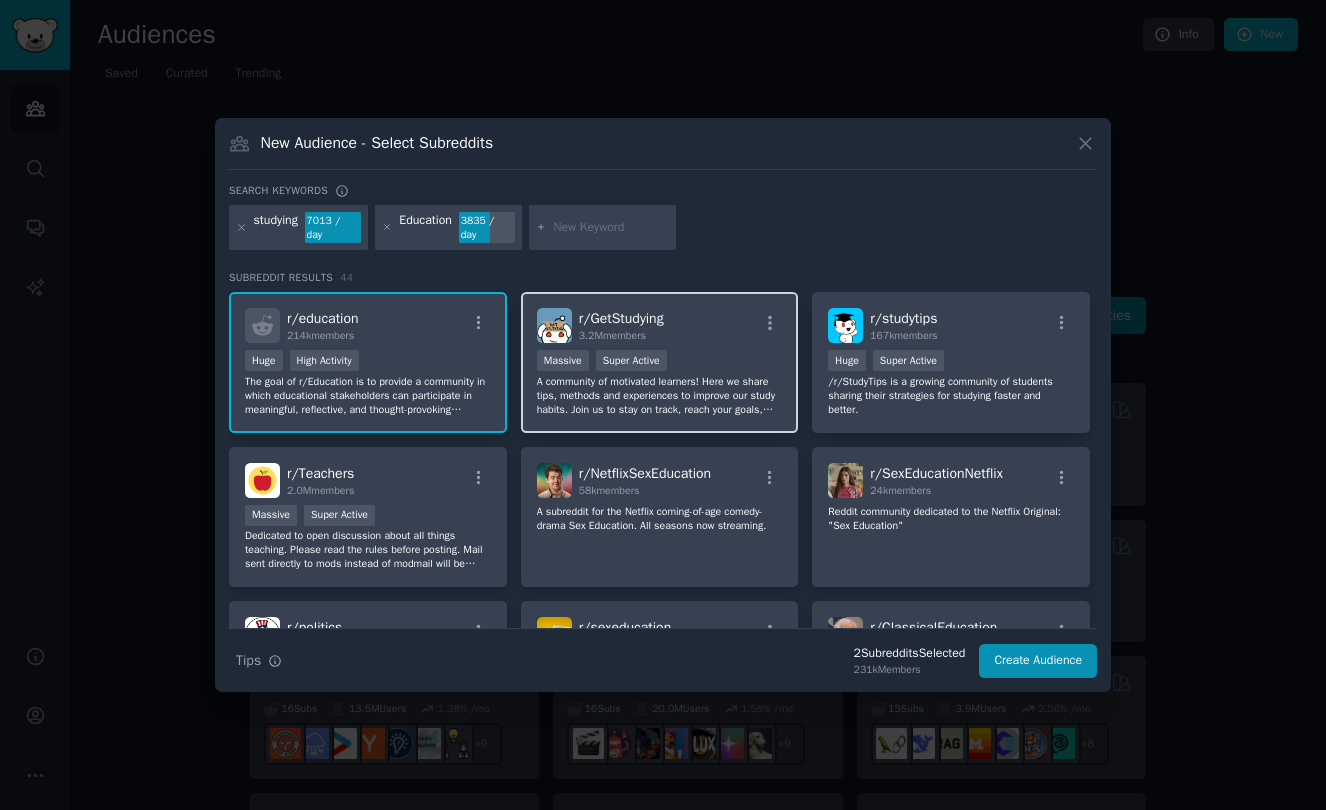click on ">= 95th percentile for submissions / day Massive Super Active" at bounding box center [660, 362] 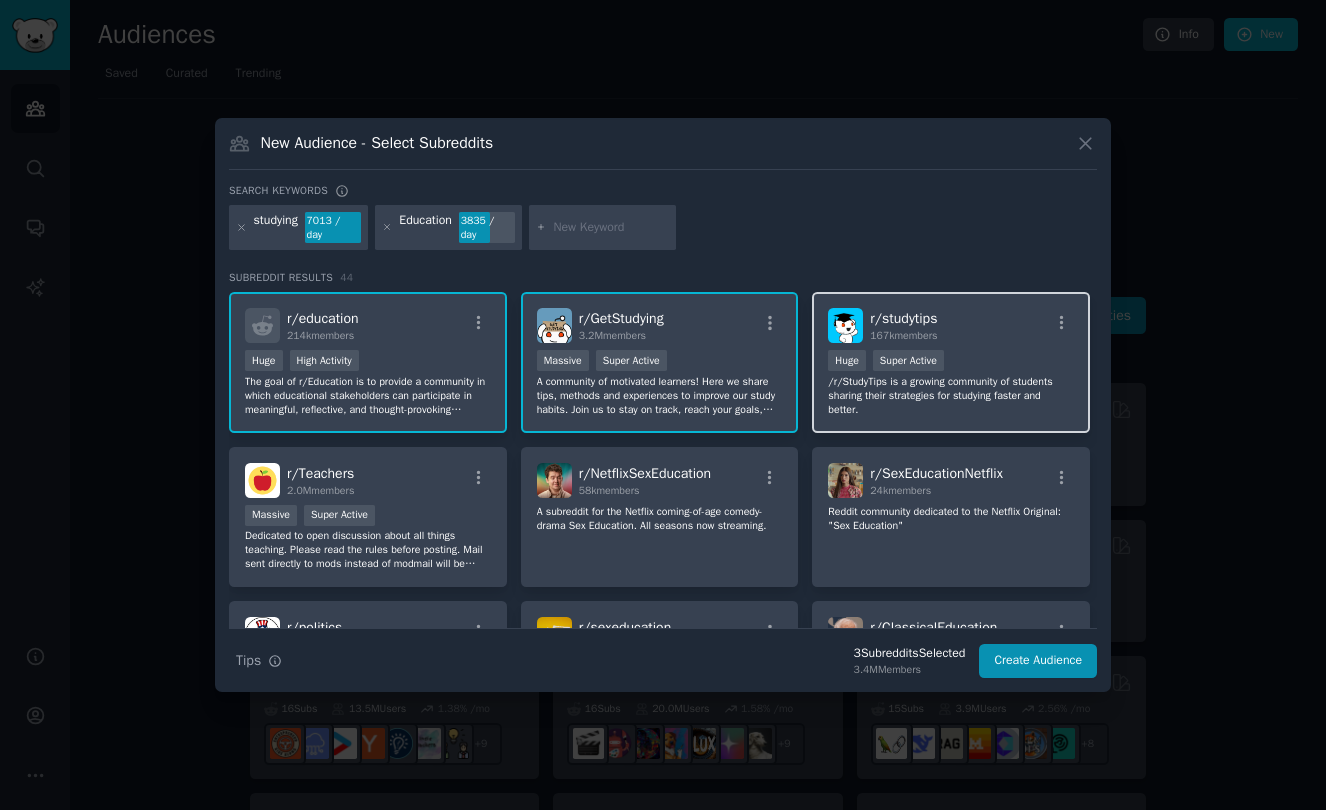 click on "Huge Super Active" at bounding box center [951, 362] 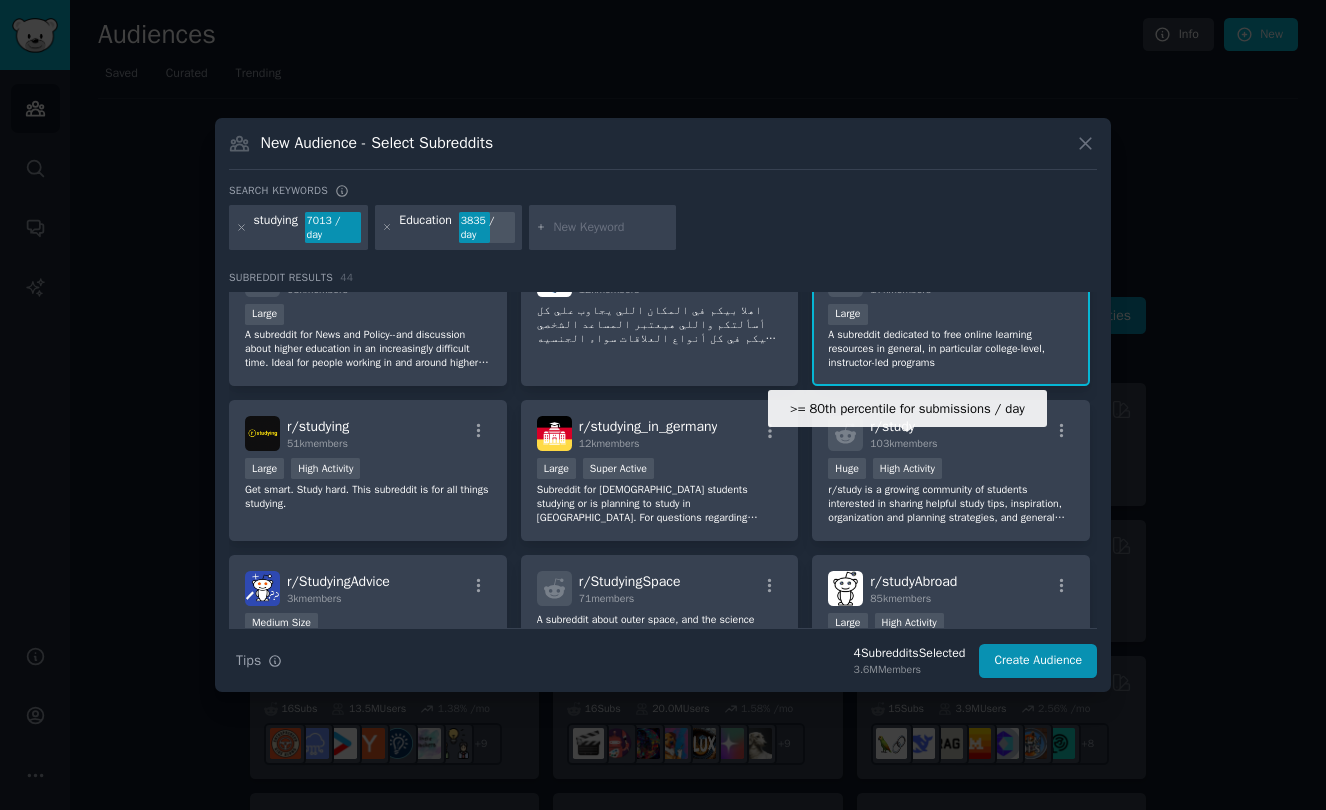 scroll, scrollTop: 559, scrollLeft: 0, axis: vertical 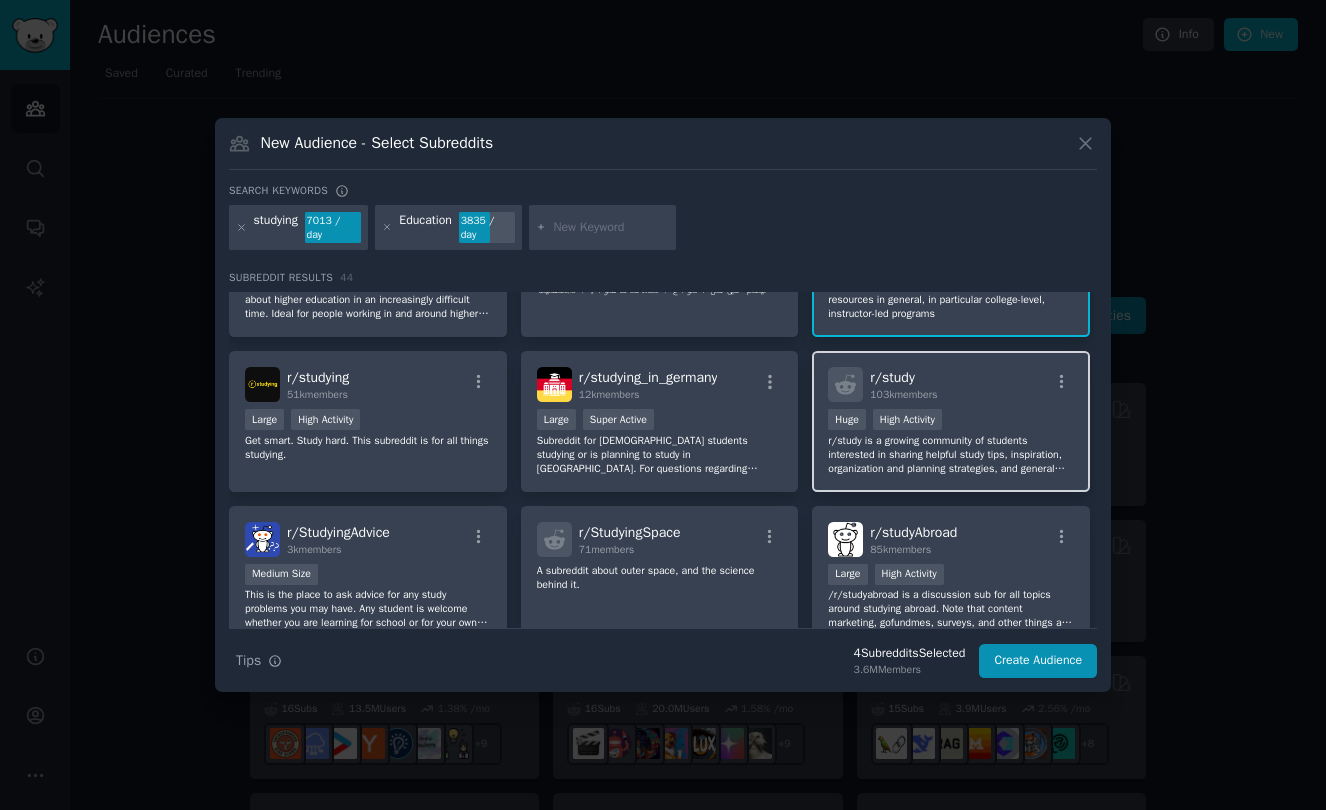 click on "r/study is a growing community of students interested in sharing helpful study tips, inspiration, organization and planning strategies, and general chat about being a student." at bounding box center [951, 455] 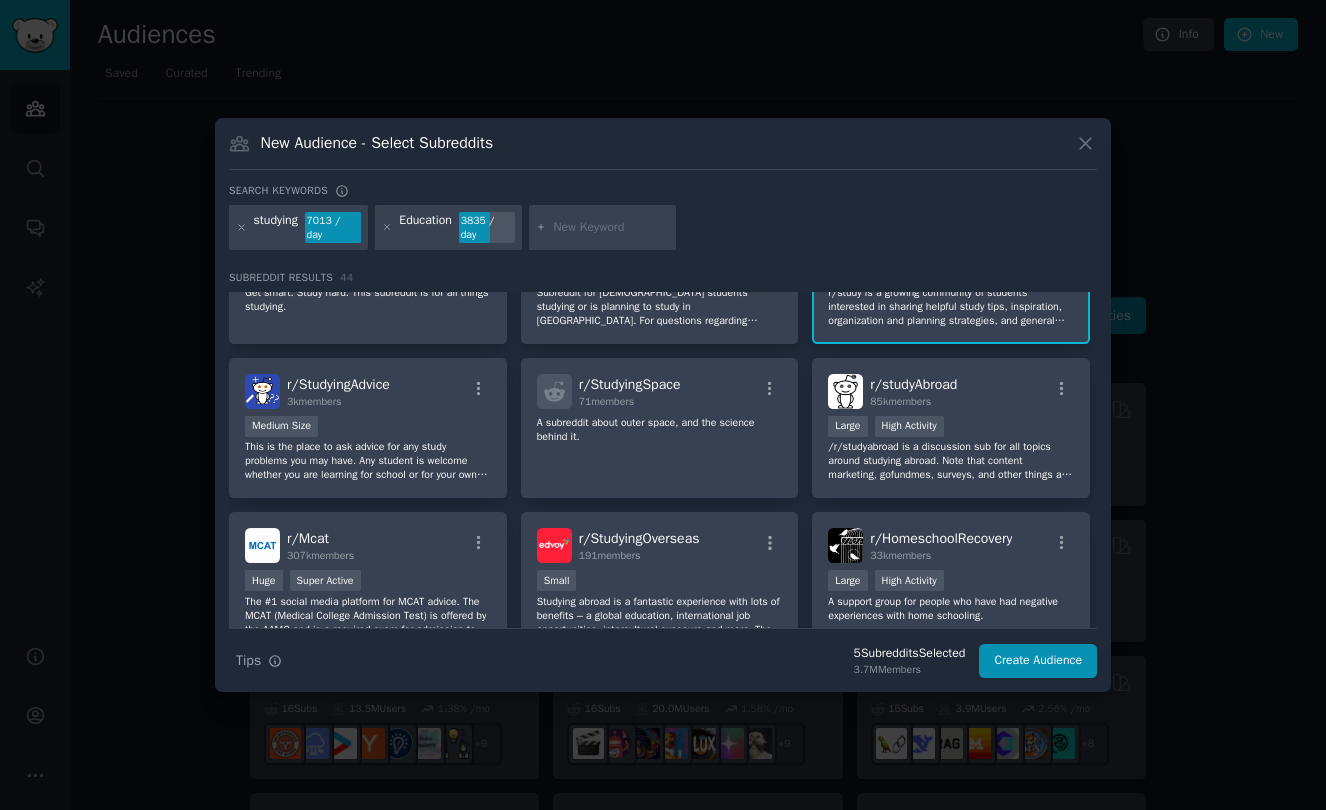 scroll, scrollTop: 726, scrollLeft: 0, axis: vertical 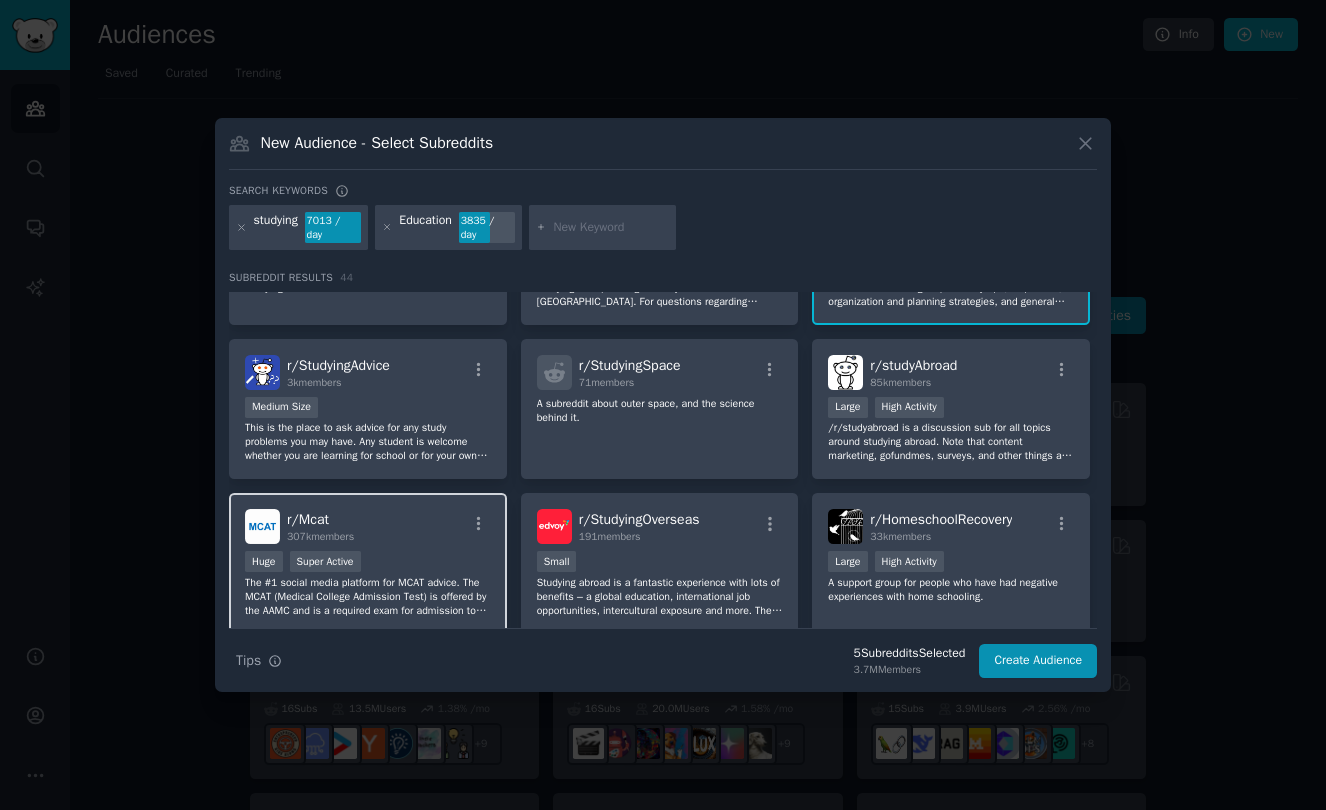 click on "Huge Super Active" at bounding box center (368, 563) 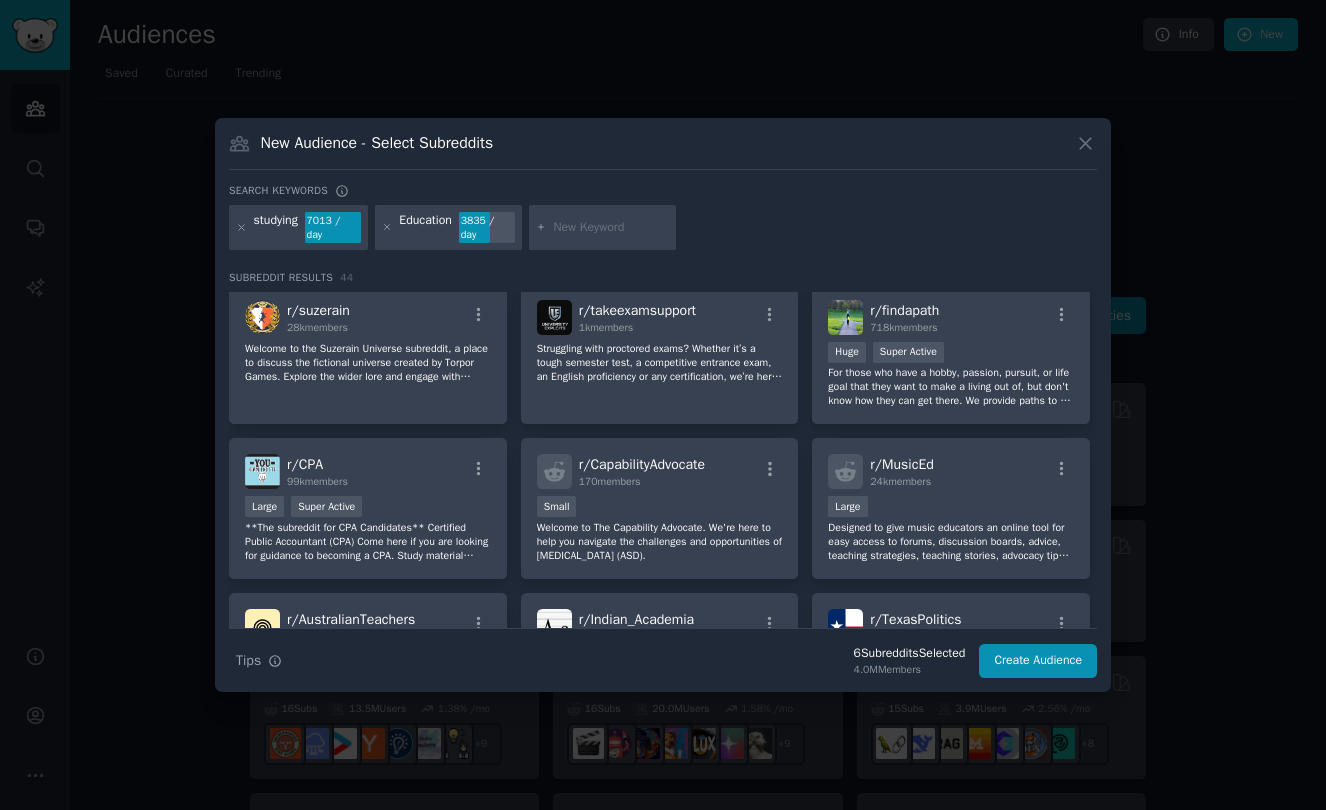 scroll, scrollTop: 1183, scrollLeft: 0, axis: vertical 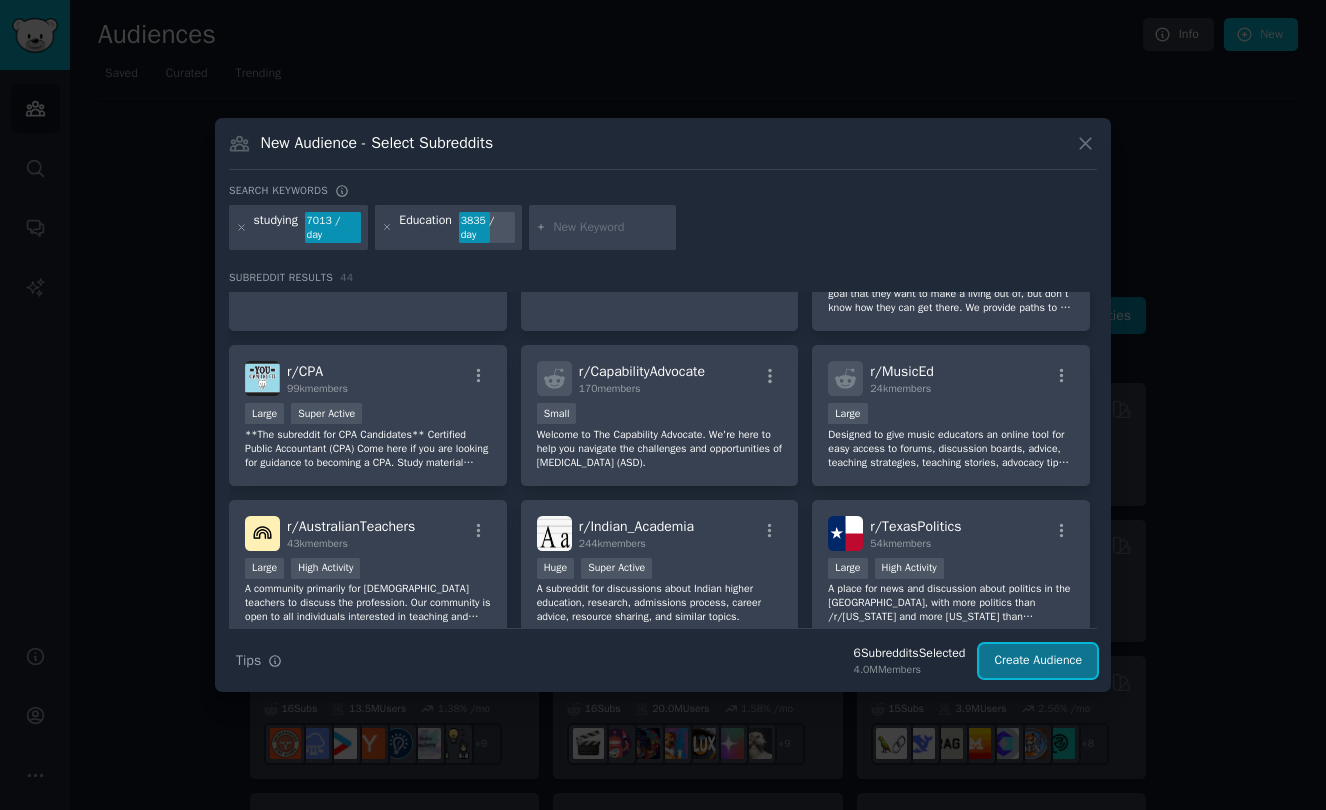 click on "Create Audience" at bounding box center (1038, 661) 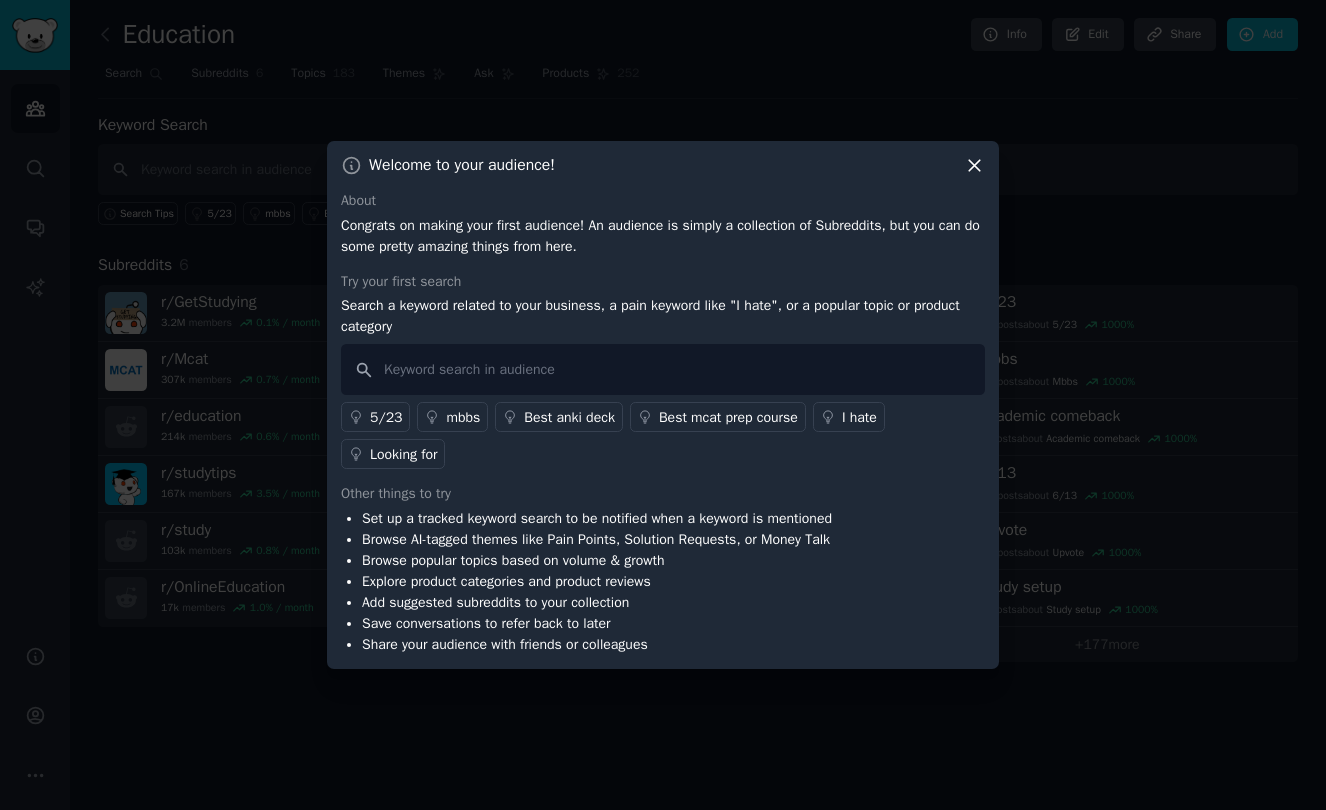 click 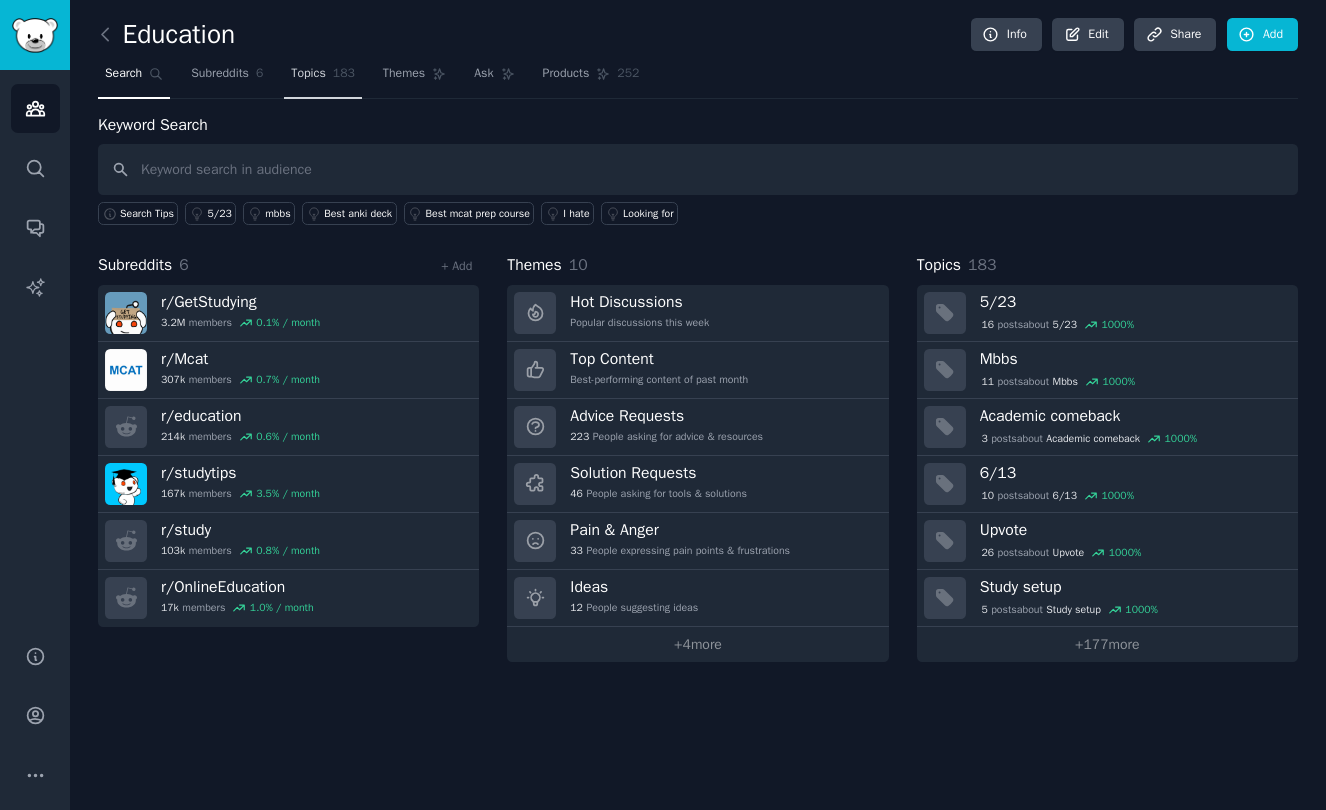 click on "Topics" at bounding box center (308, 74) 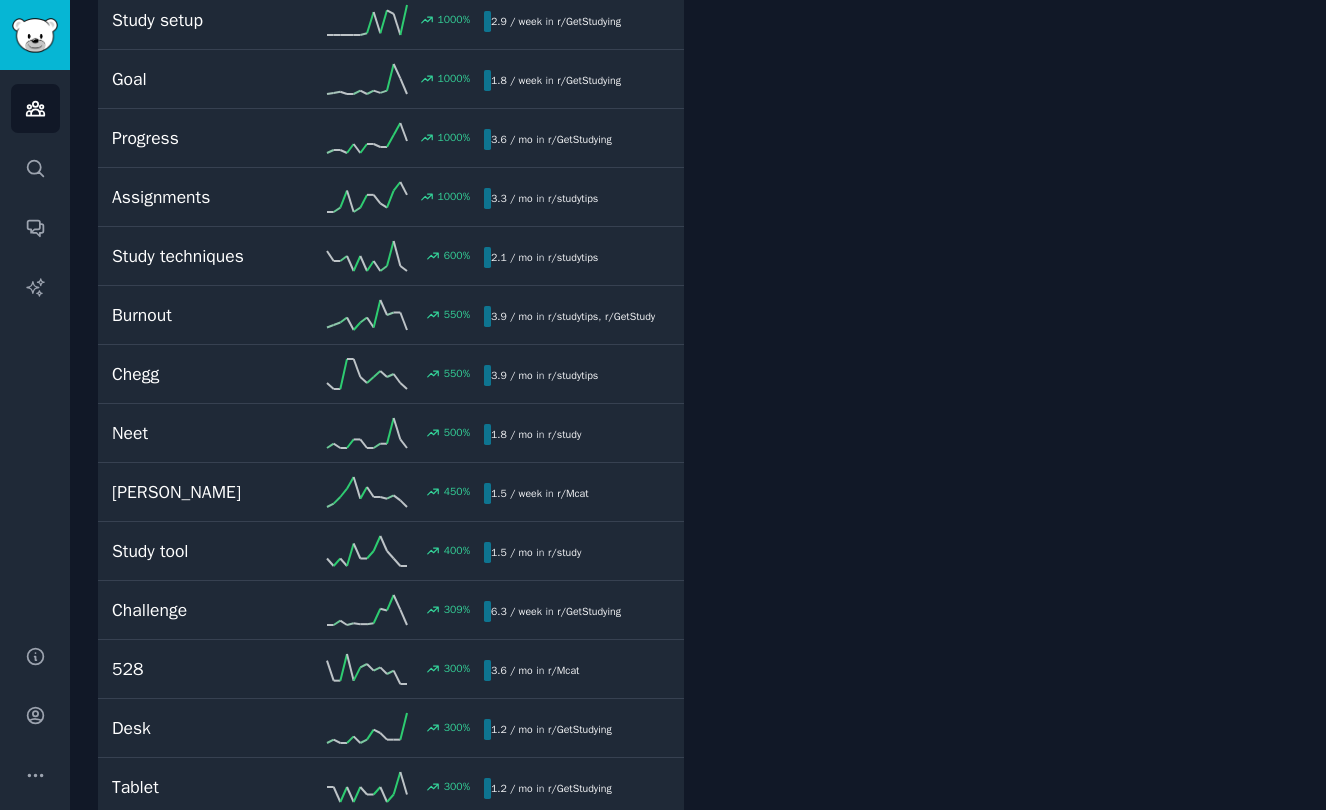 scroll, scrollTop: 511, scrollLeft: 0, axis: vertical 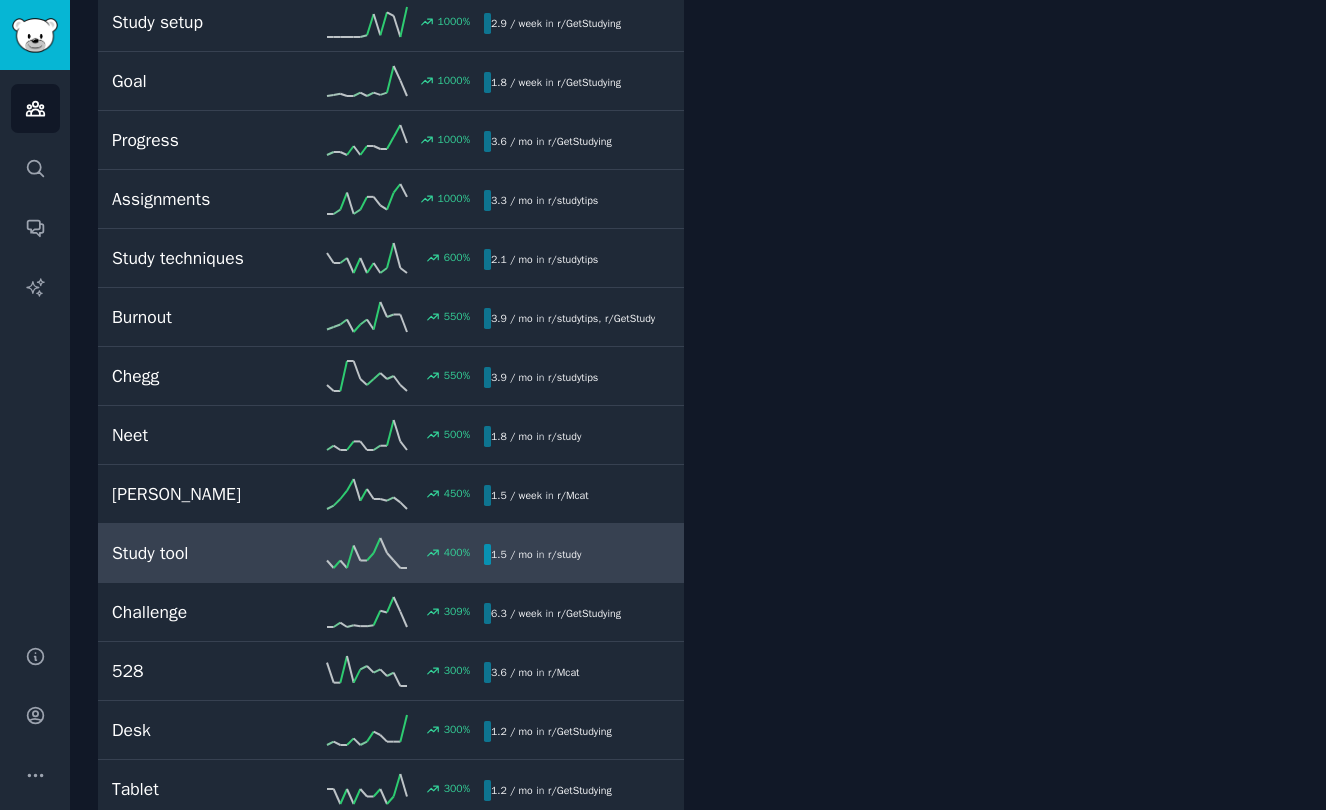 click 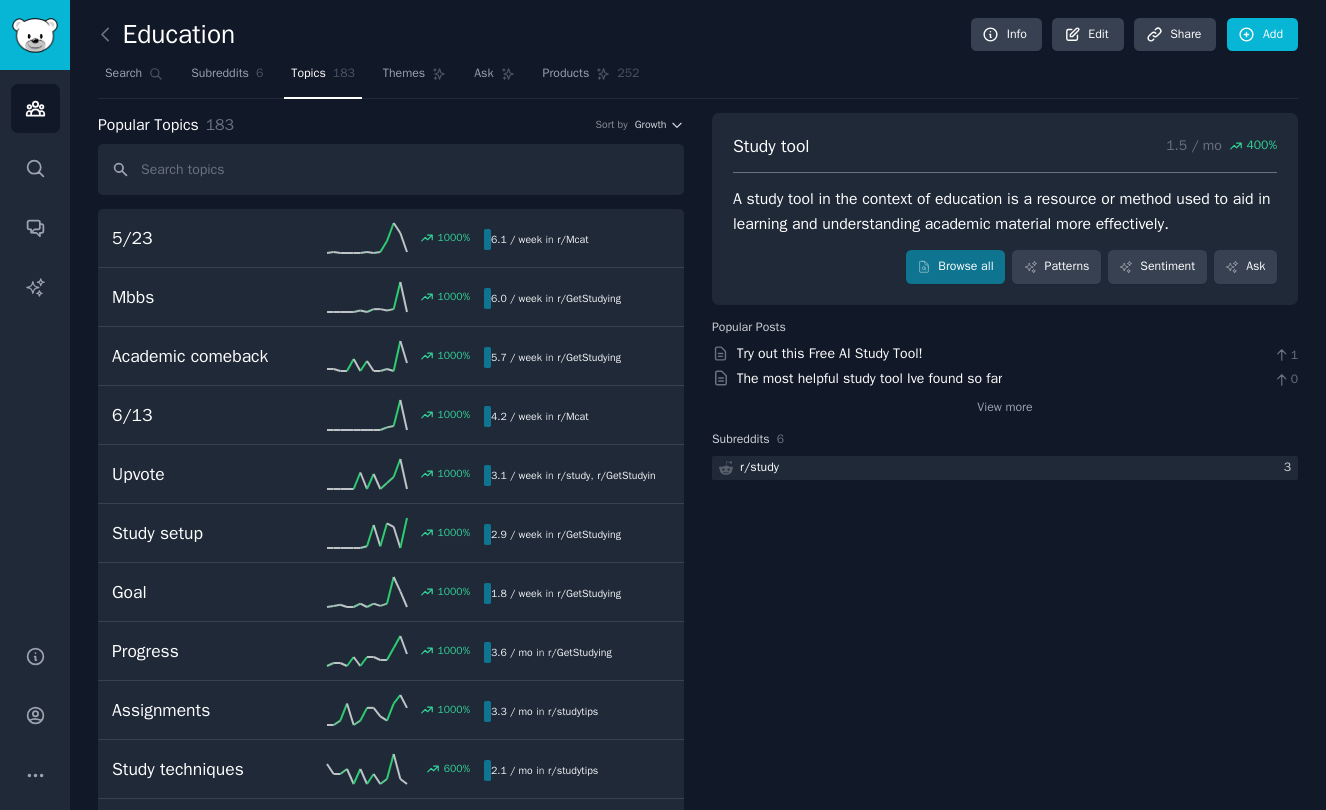 scroll, scrollTop: 1, scrollLeft: 0, axis: vertical 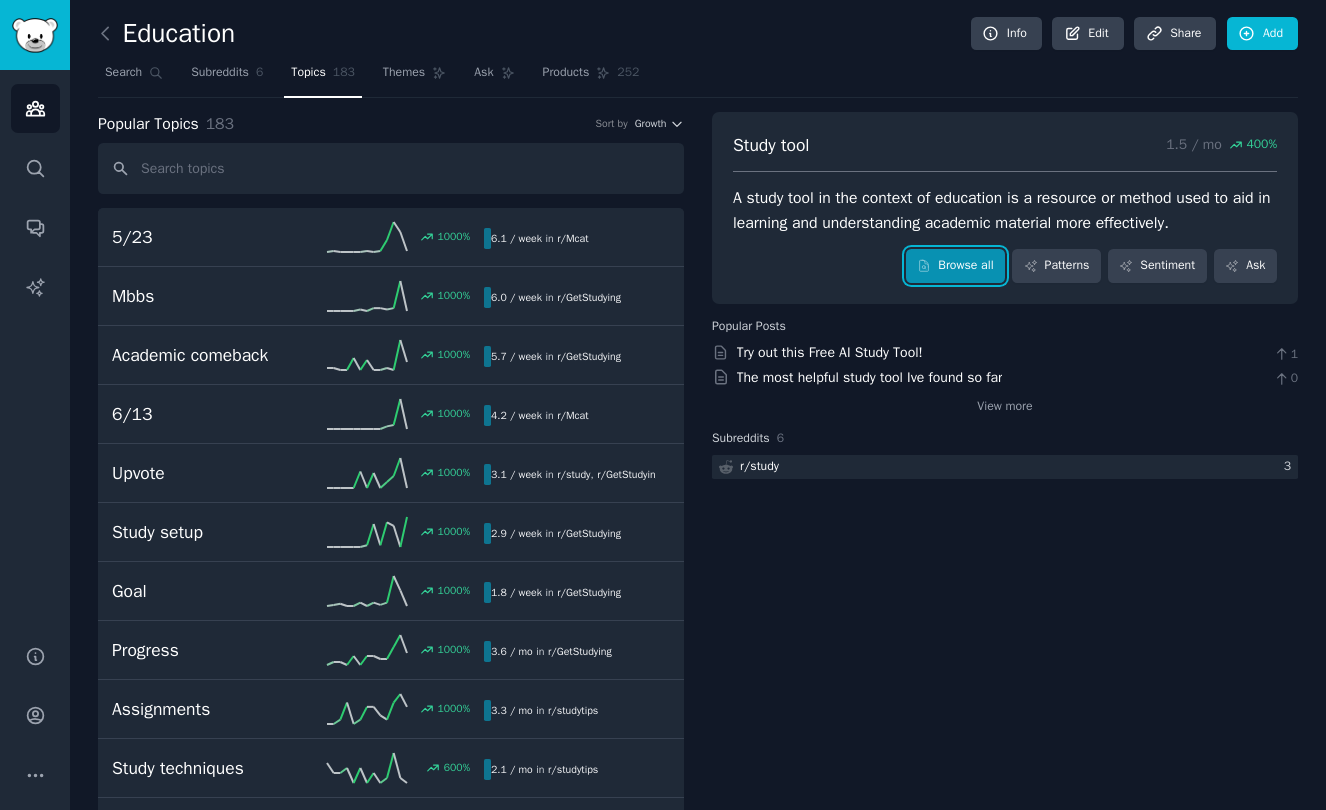 click on "Browse all" at bounding box center (955, 266) 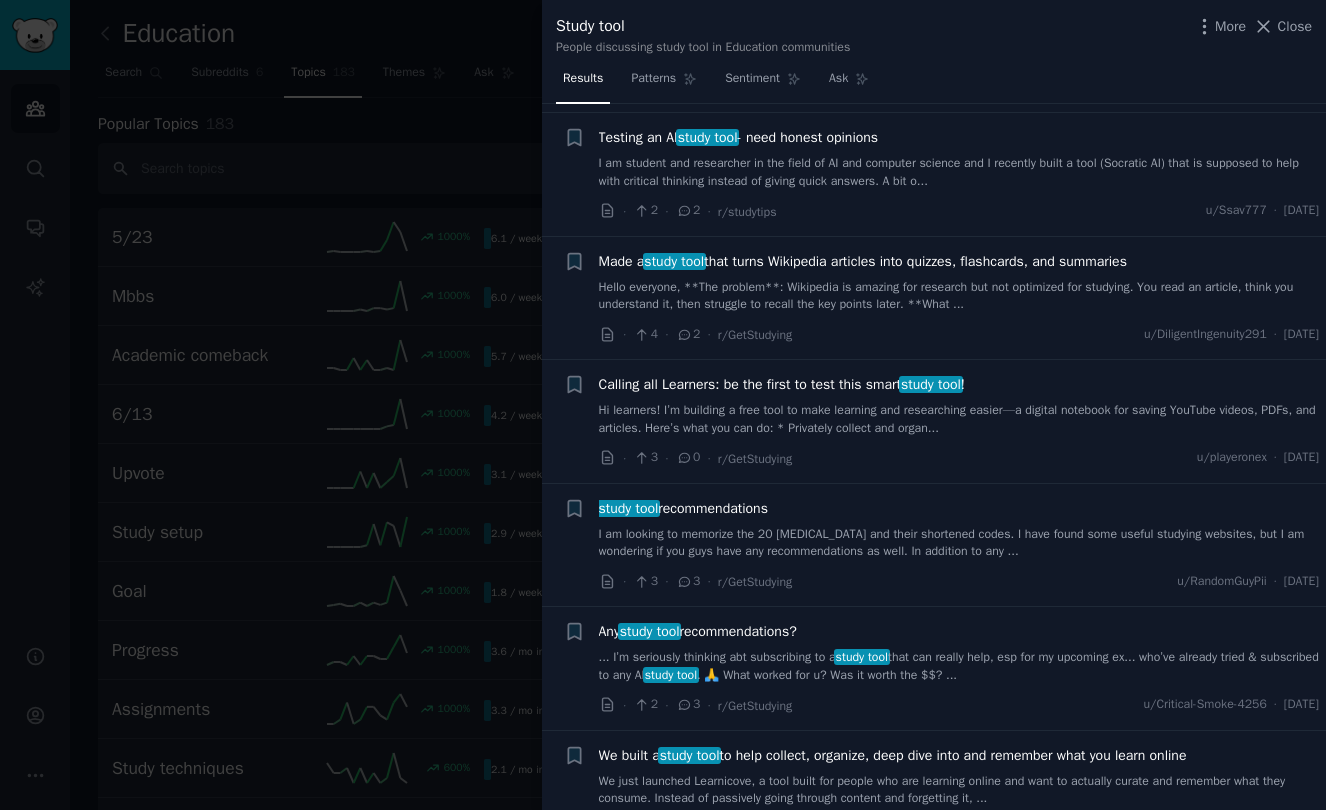 scroll, scrollTop: 0, scrollLeft: 0, axis: both 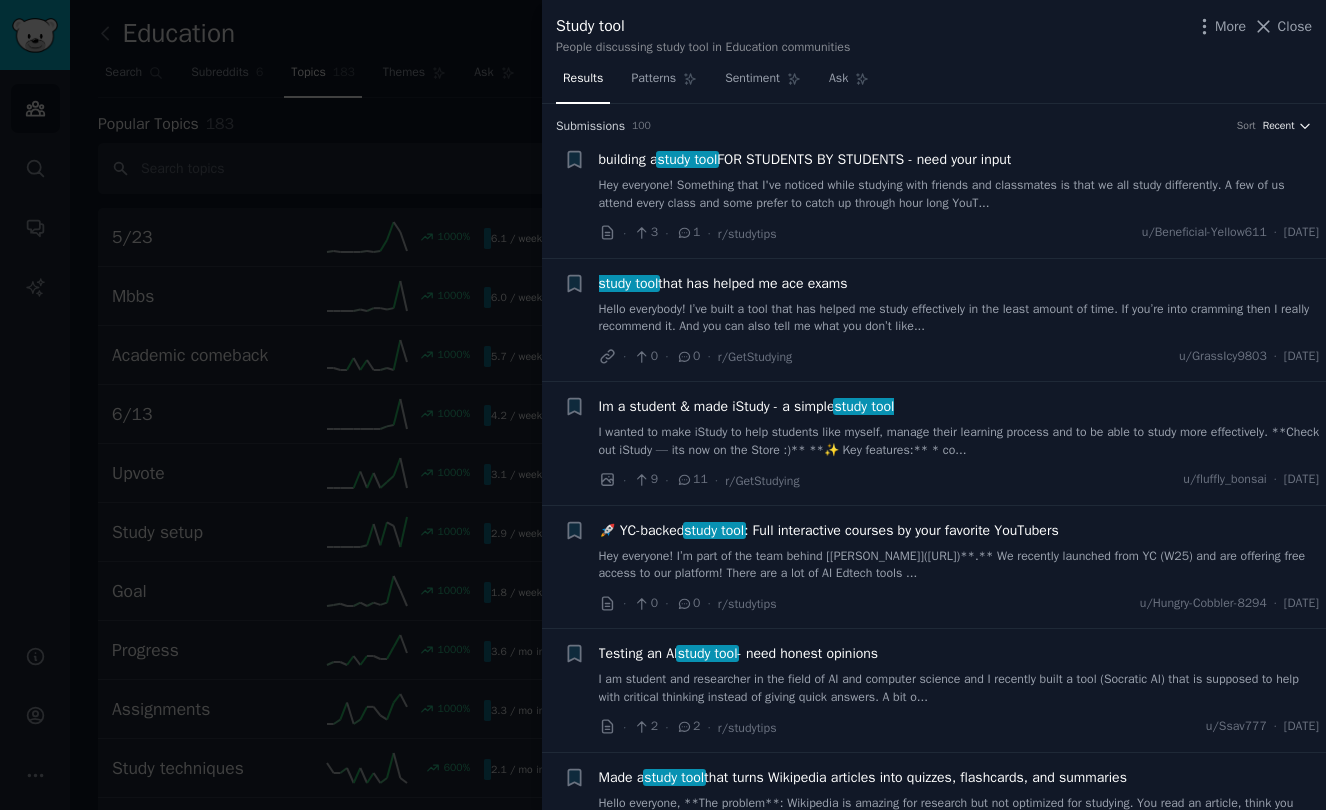 click on "Recent" at bounding box center (1279, 126) 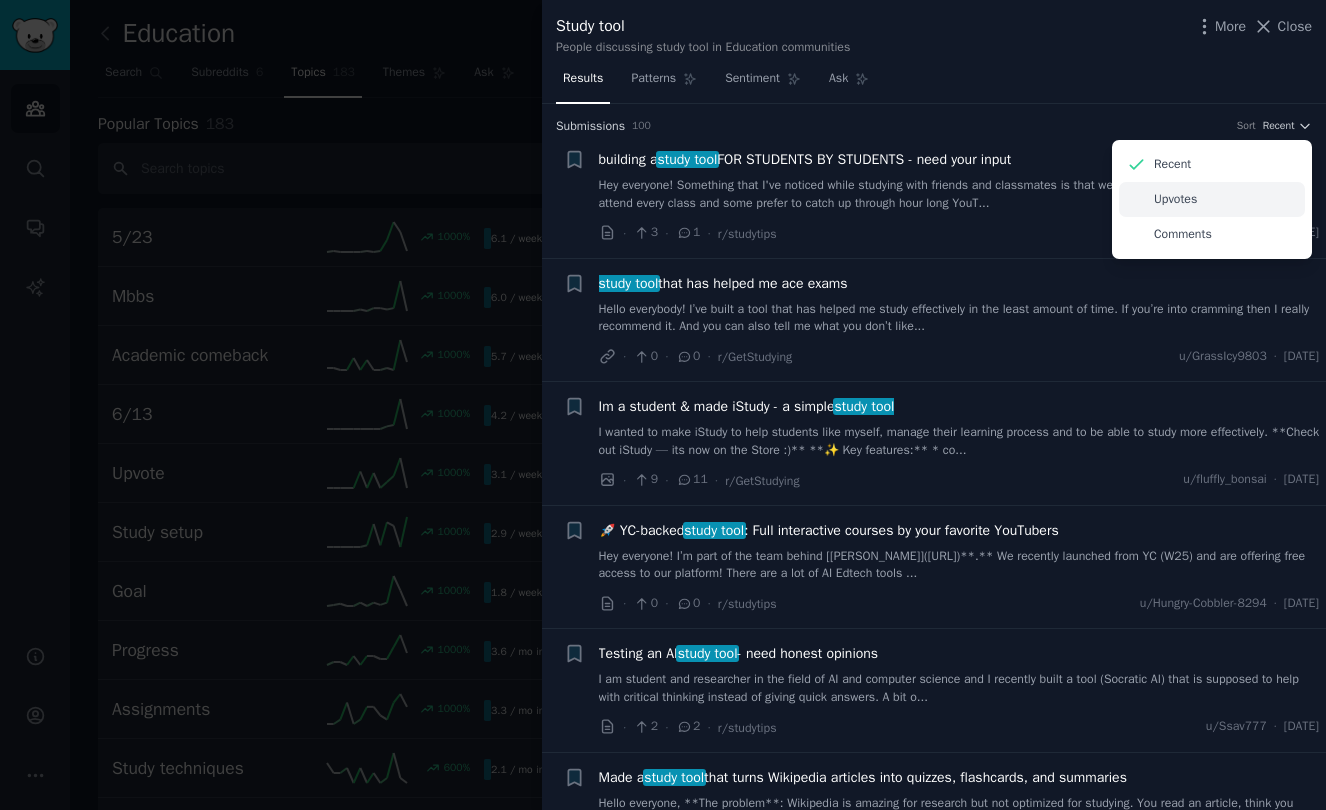 click on "Upvotes" at bounding box center [1212, 199] 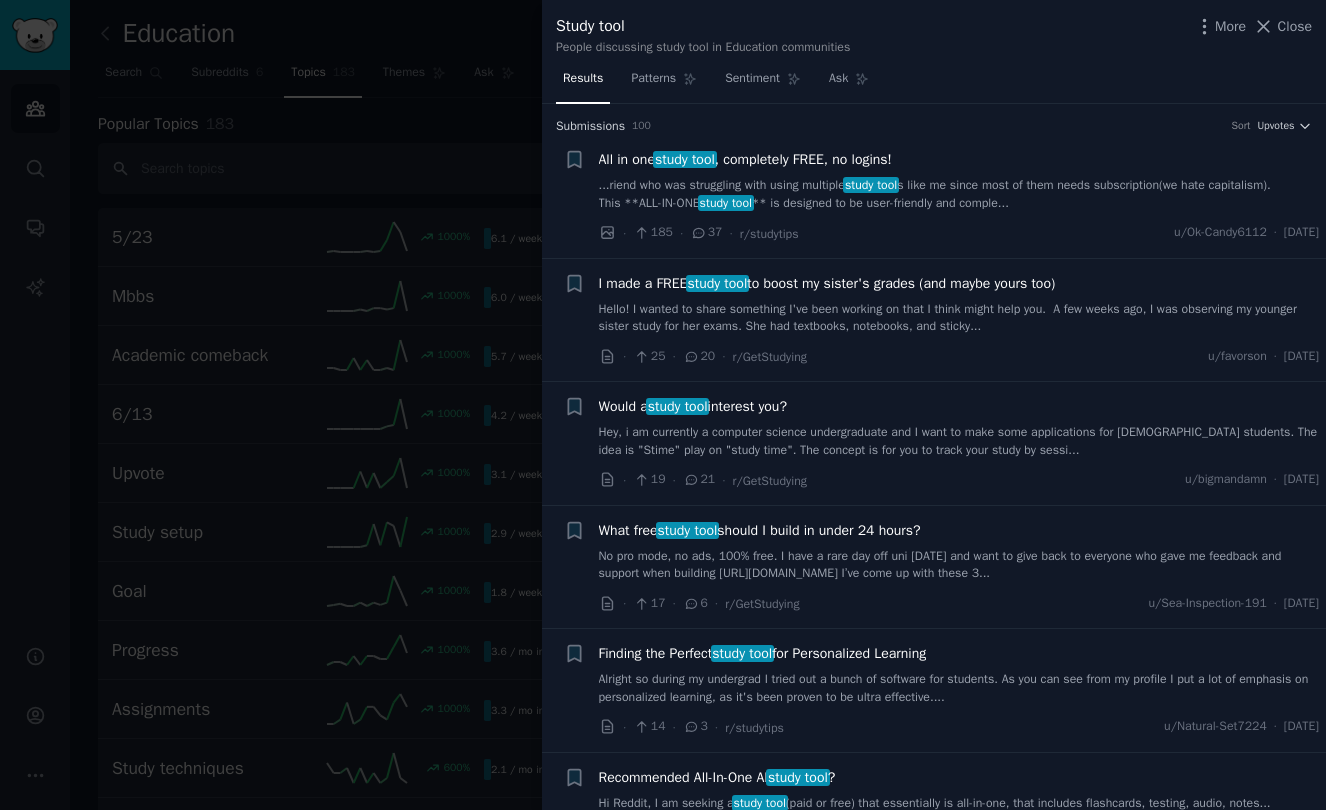 click on "...riend who was struggling with using multiple  study tool s like me since most of them needs subscription(we hate capitalism). This **ALL-IN-ONE  study tool ** is designed to be user-friendly and comple..." at bounding box center [959, 194] 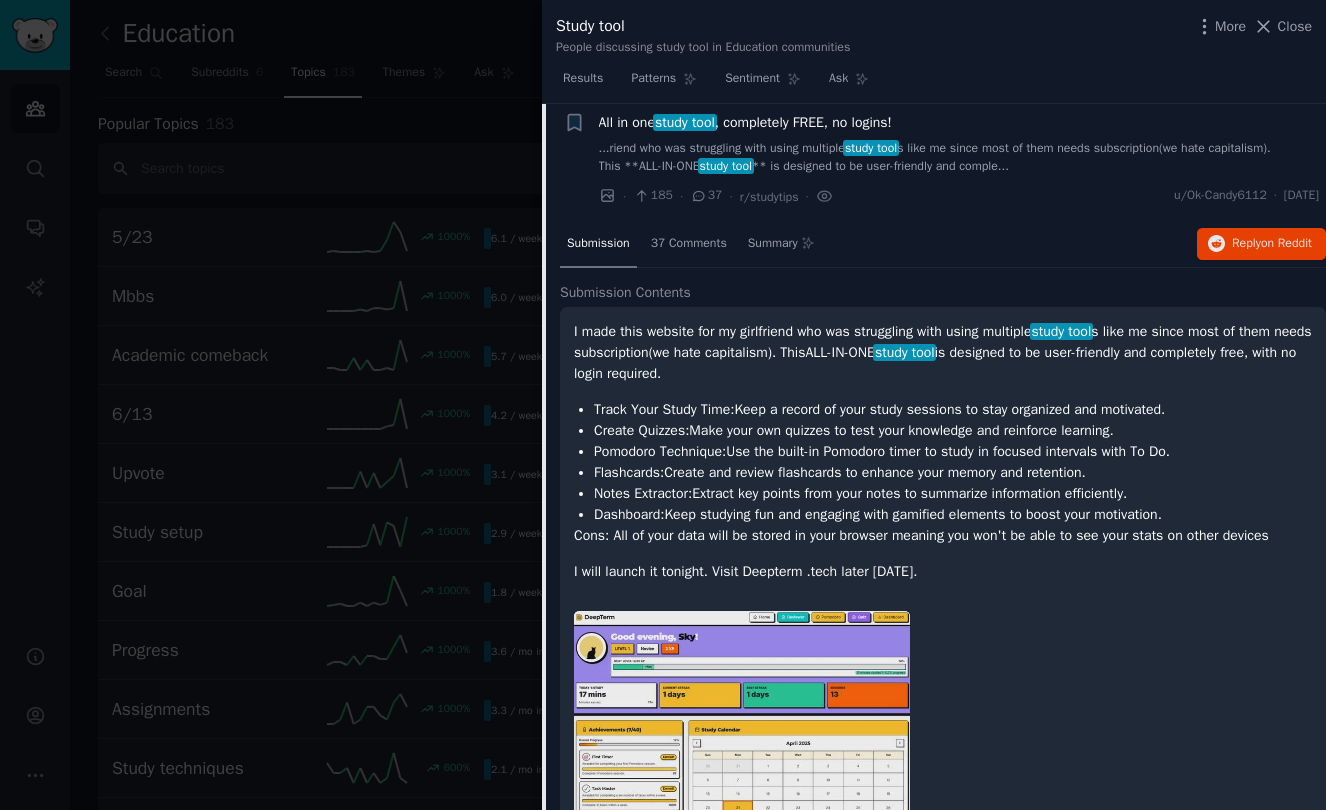 scroll, scrollTop: 0, scrollLeft: 0, axis: both 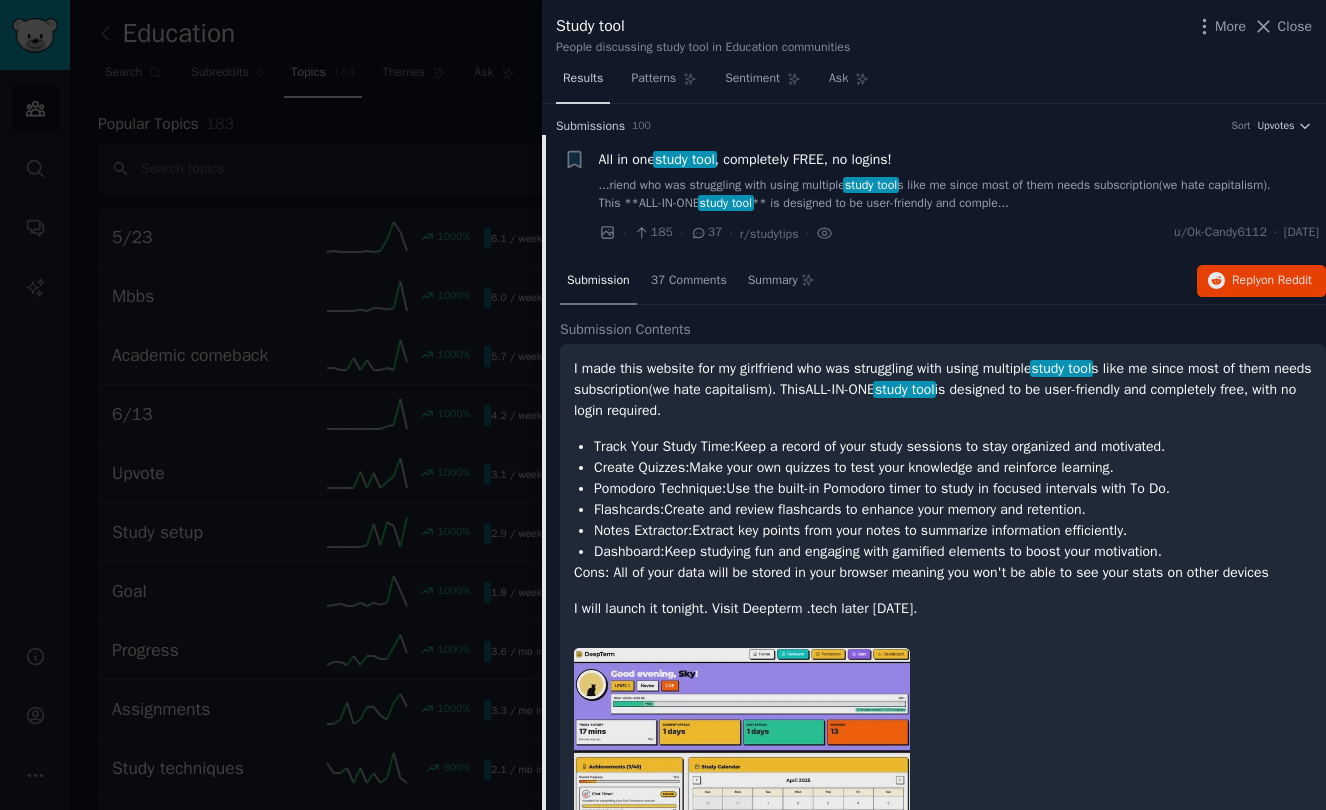 click on "Results" at bounding box center [583, 83] 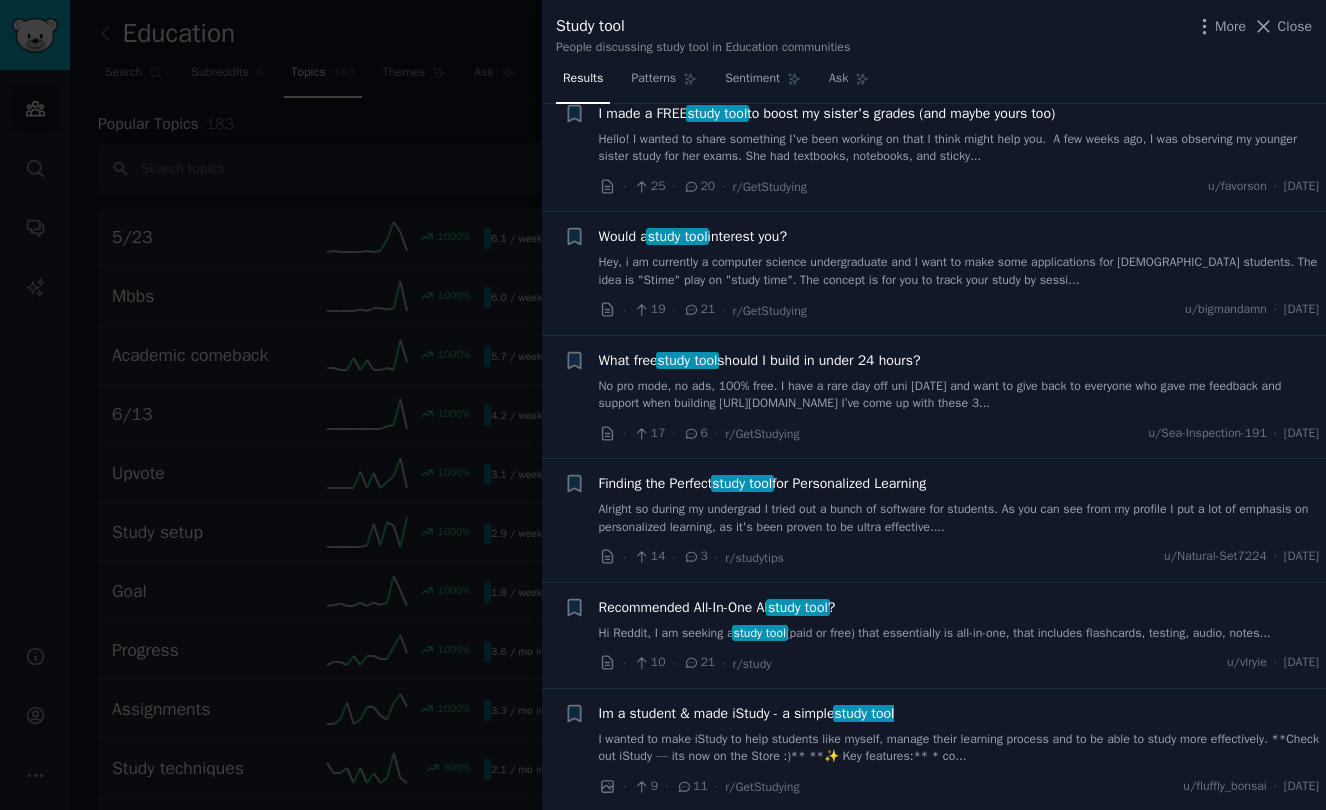 scroll, scrollTop: 0, scrollLeft: 0, axis: both 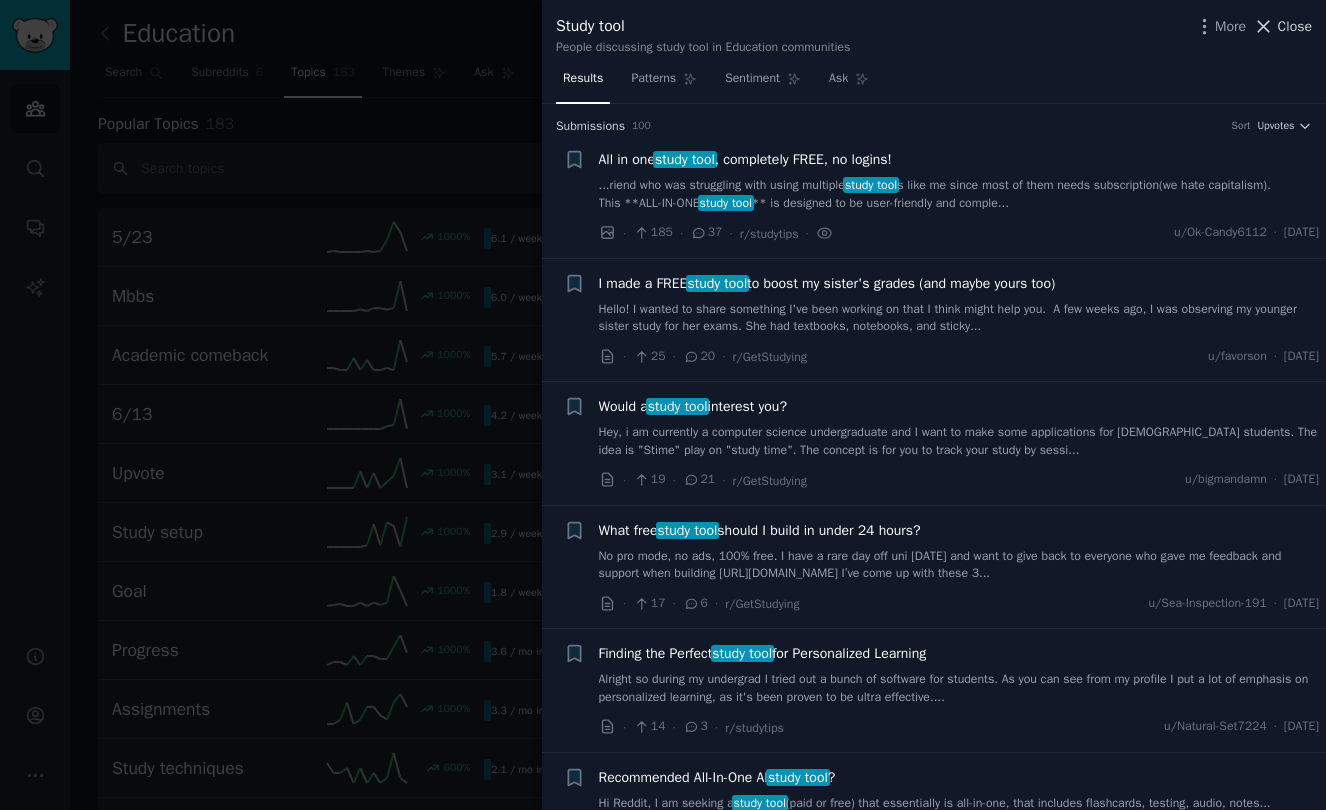 click on "Close" at bounding box center [1295, 26] 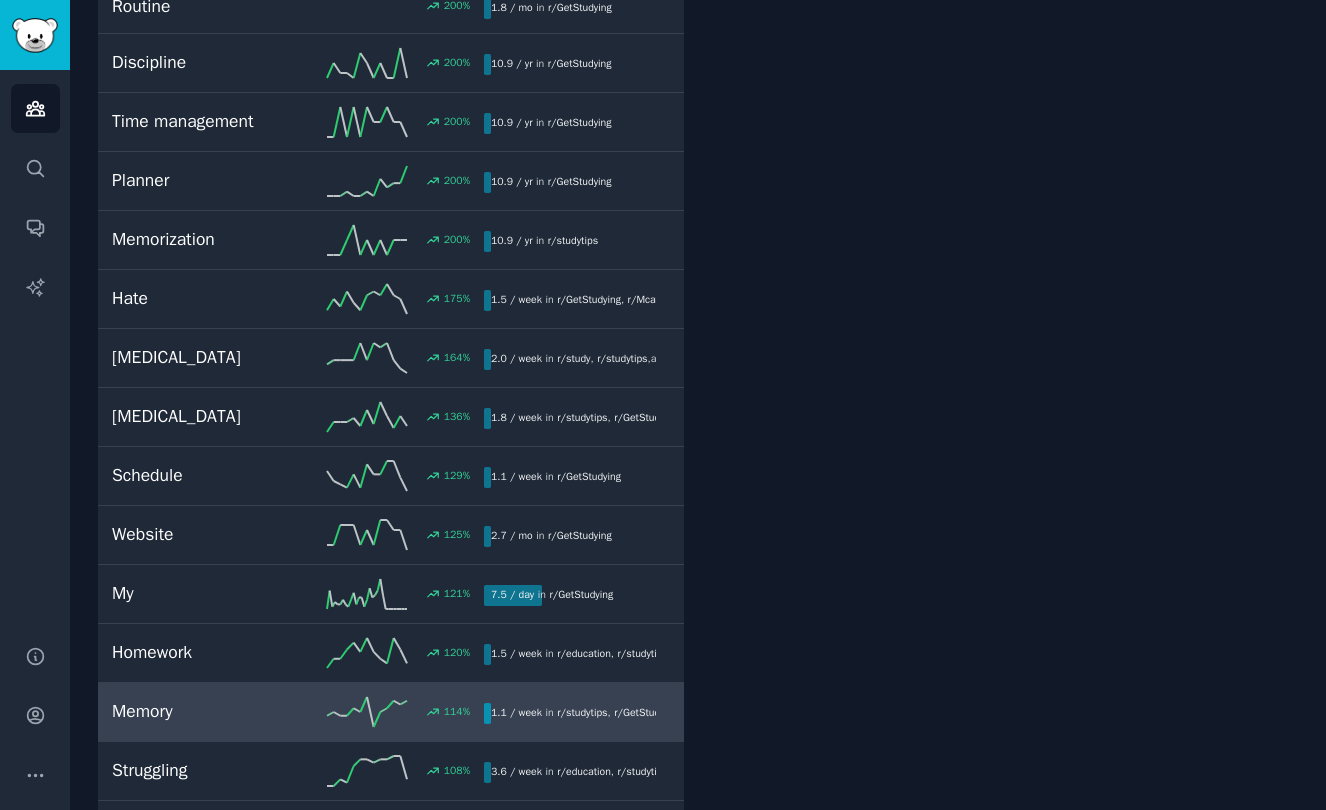 scroll, scrollTop: 0, scrollLeft: 0, axis: both 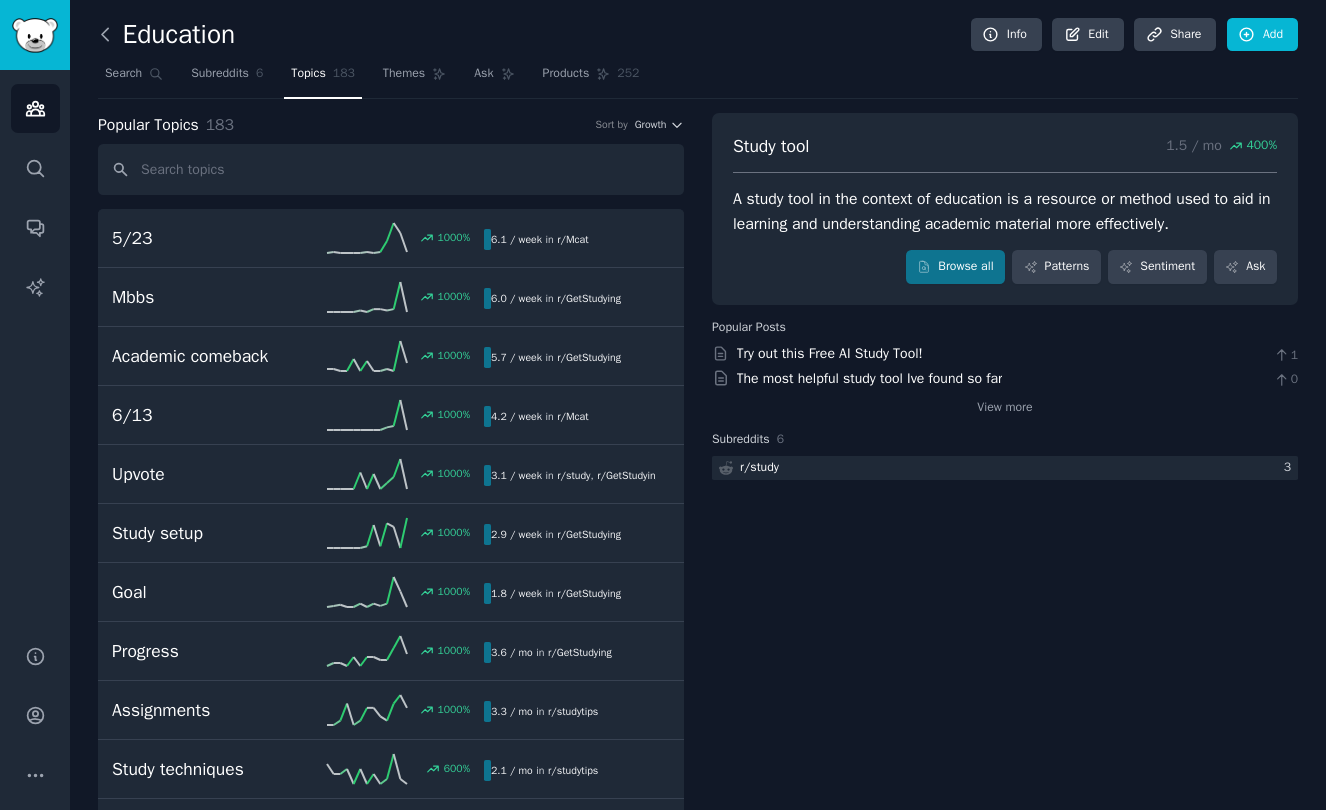click 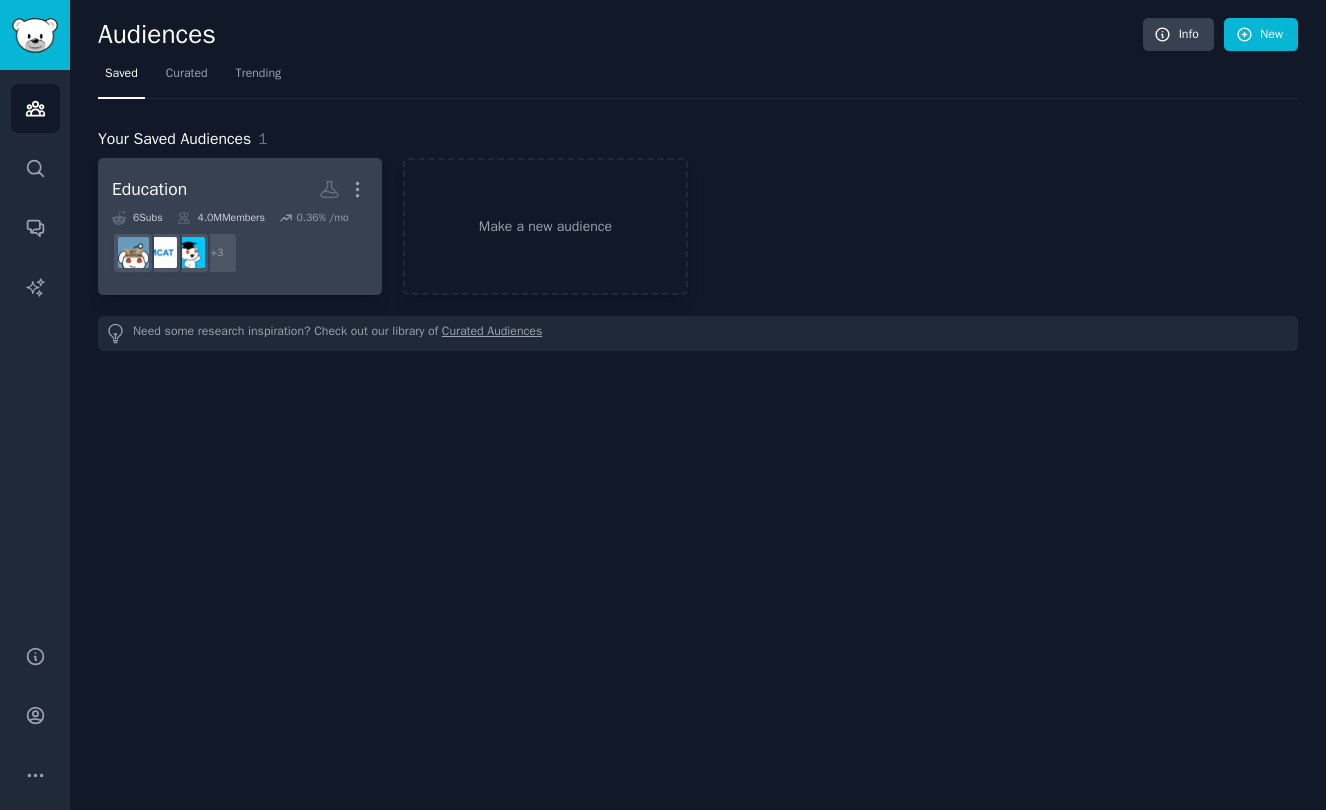 click on "+ 3" at bounding box center [240, 253] 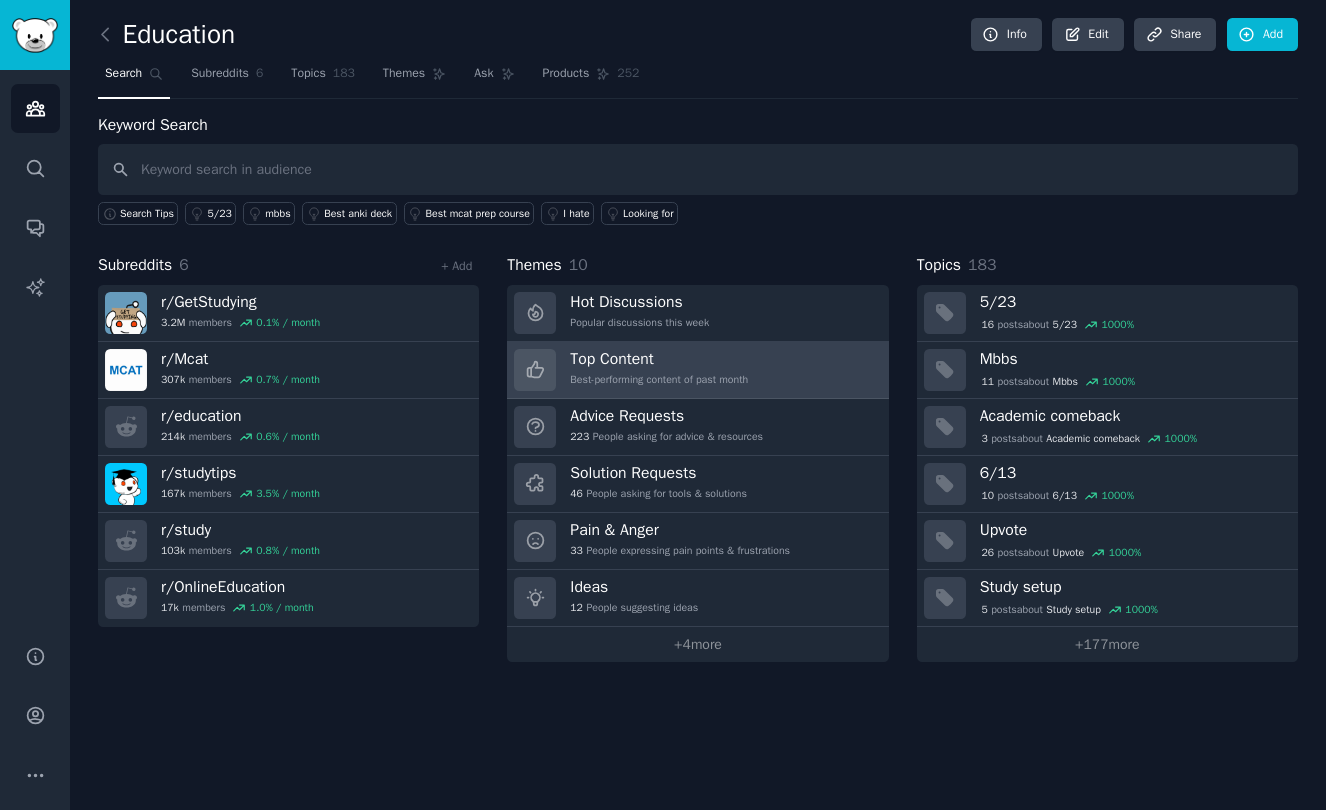 click on "Top Content Best-performing content of past month" at bounding box center (659, 370) 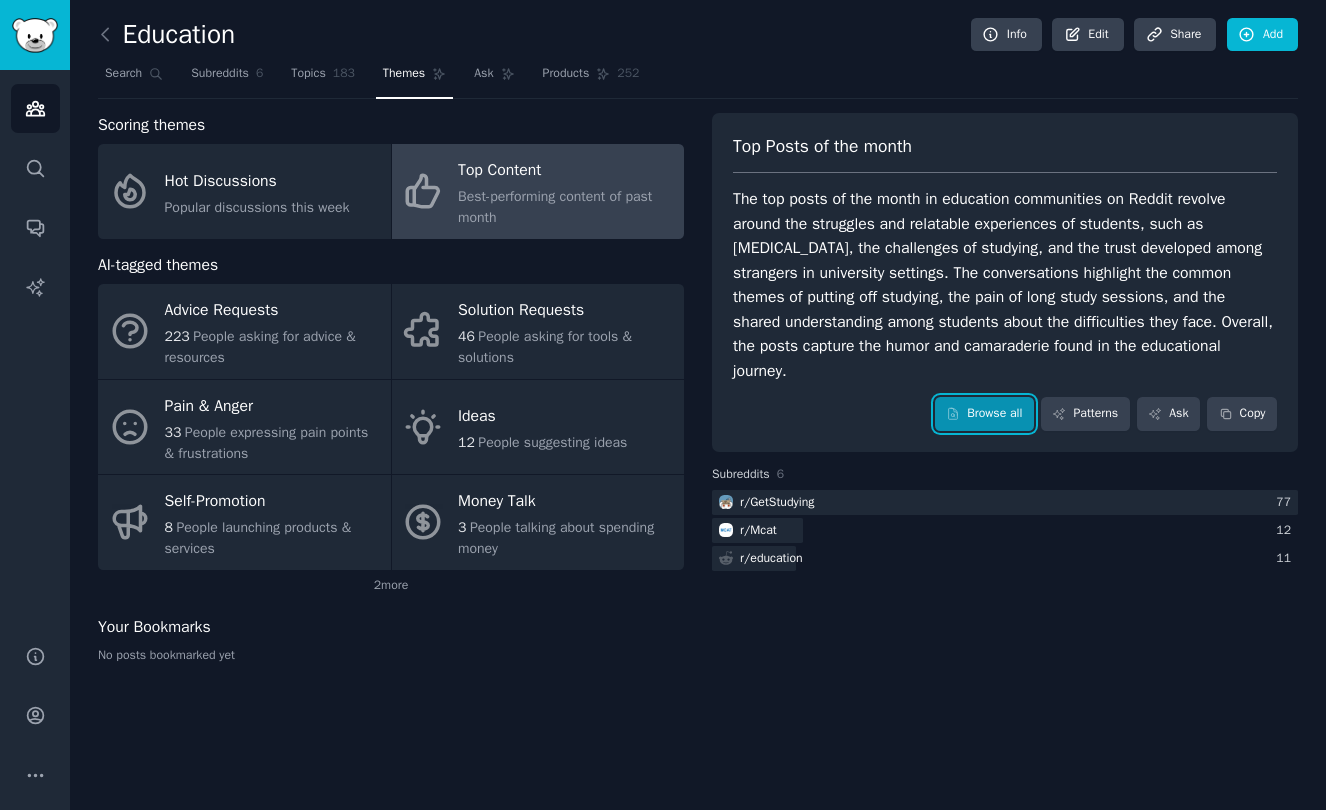 click on "Browse all" at bounding box center [984, 414] 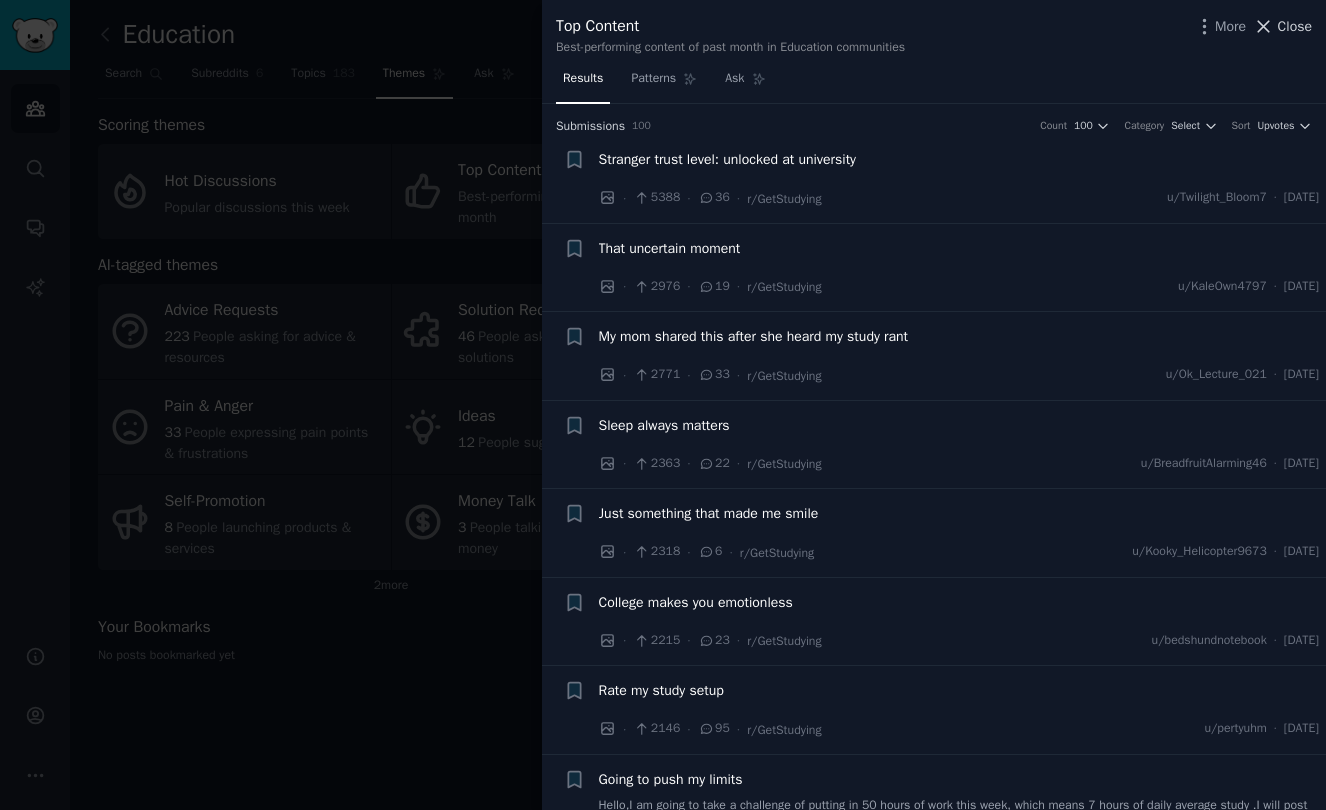 click on "Close" at bounding box center (1295, 26) 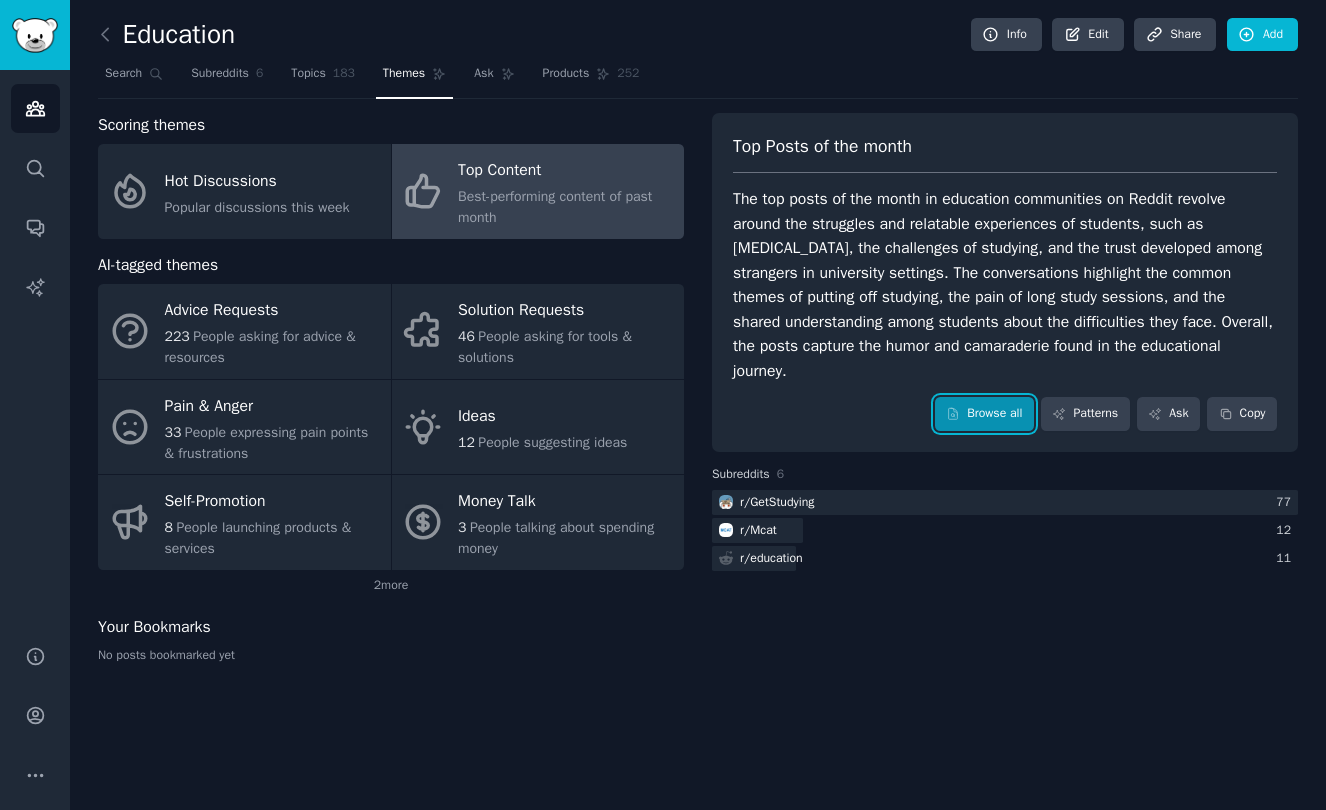 click on "Browse all" at bounding box center (984, 414) 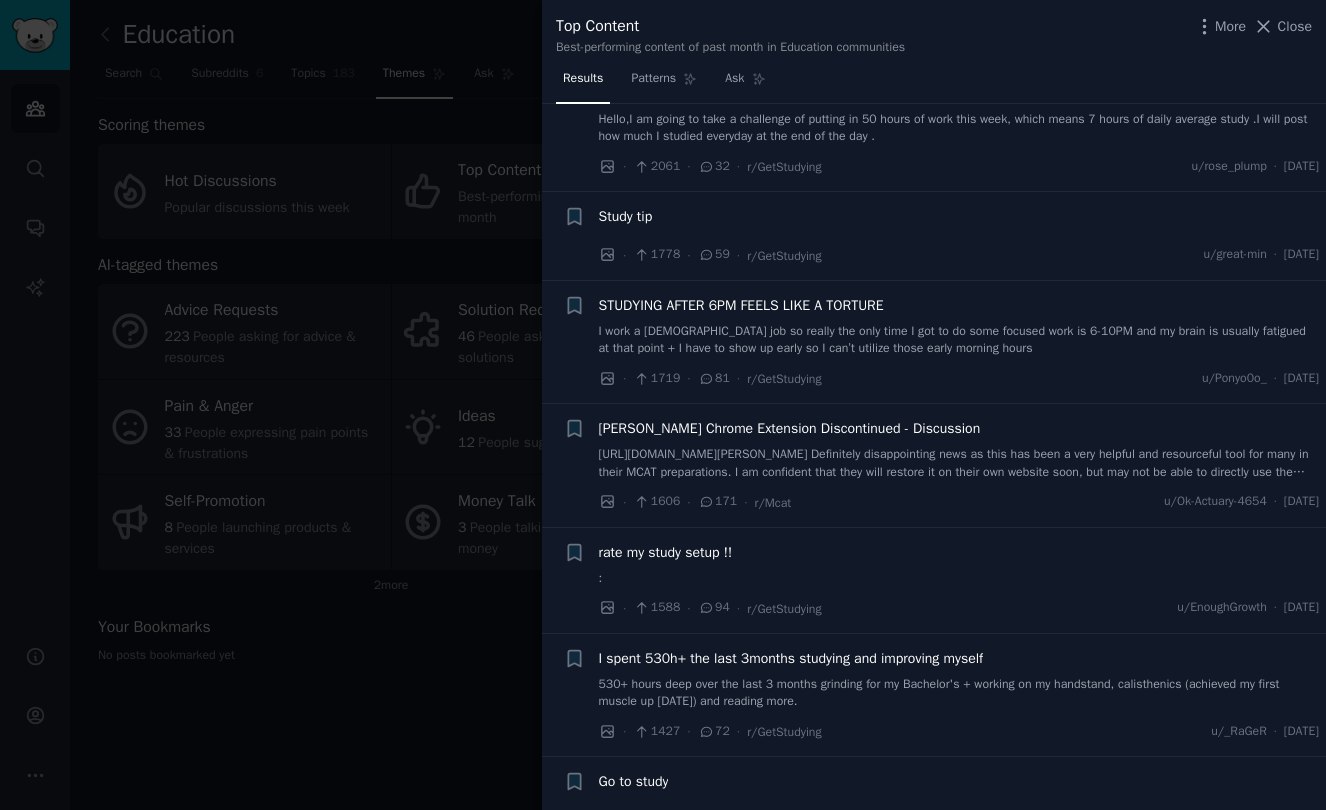 scroll, scrollTop: 0, scrollLeft: 0, axis: both 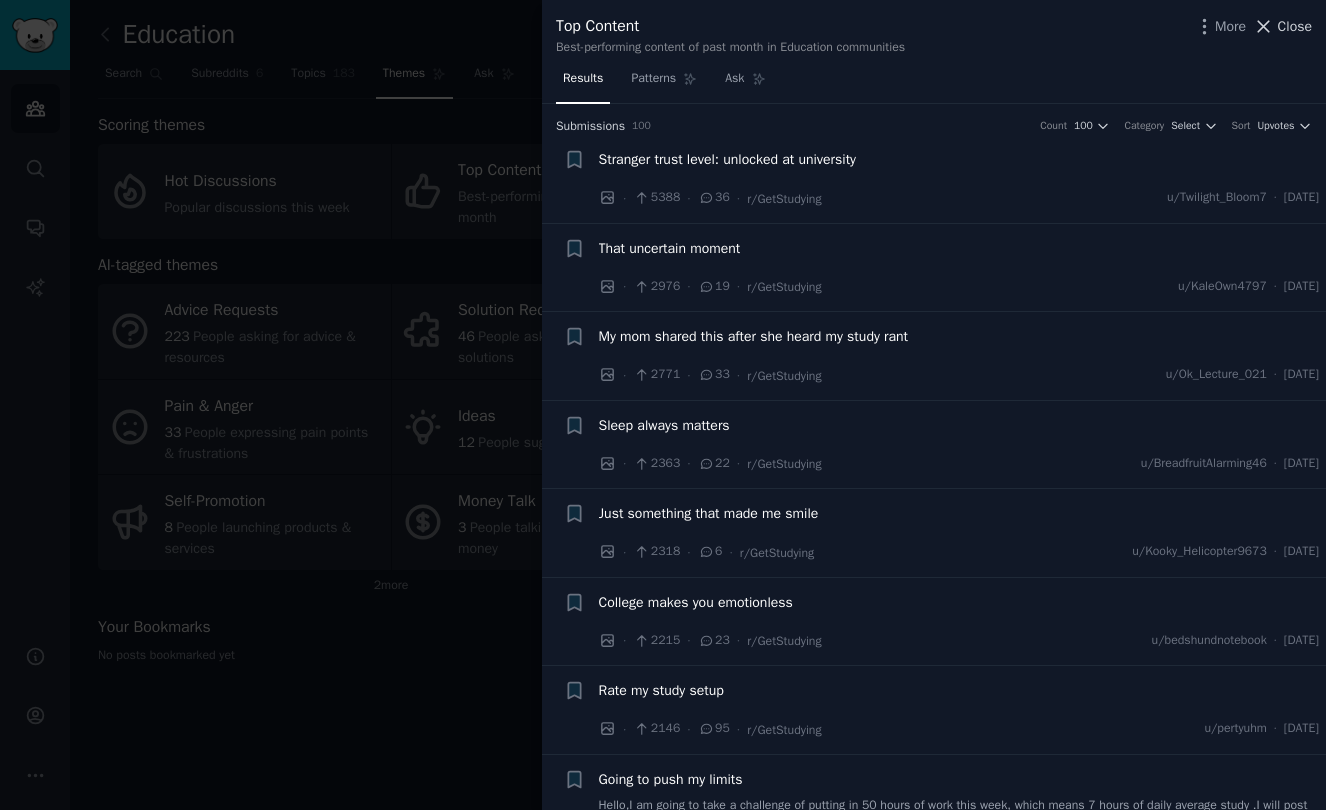 click on "Close" at bounding box center (1295, 26) 